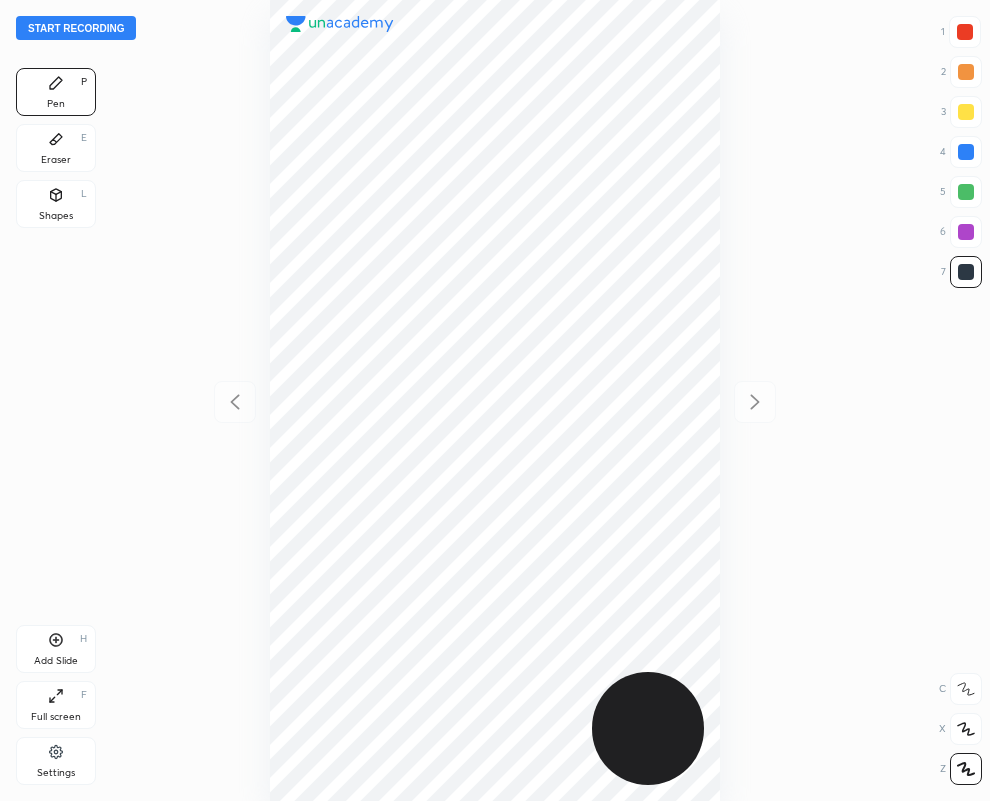 scroll, scrollTop: 0, scrollLeft: 0, axis: both 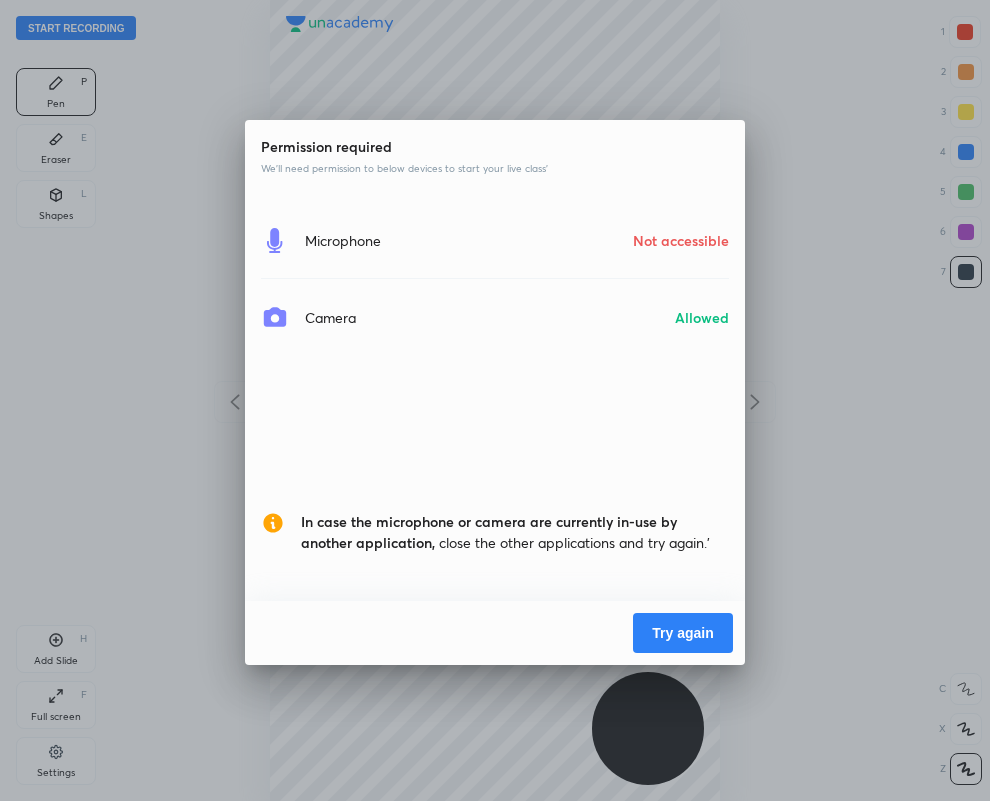 click on "Try again" at bounding box center [683, 633] 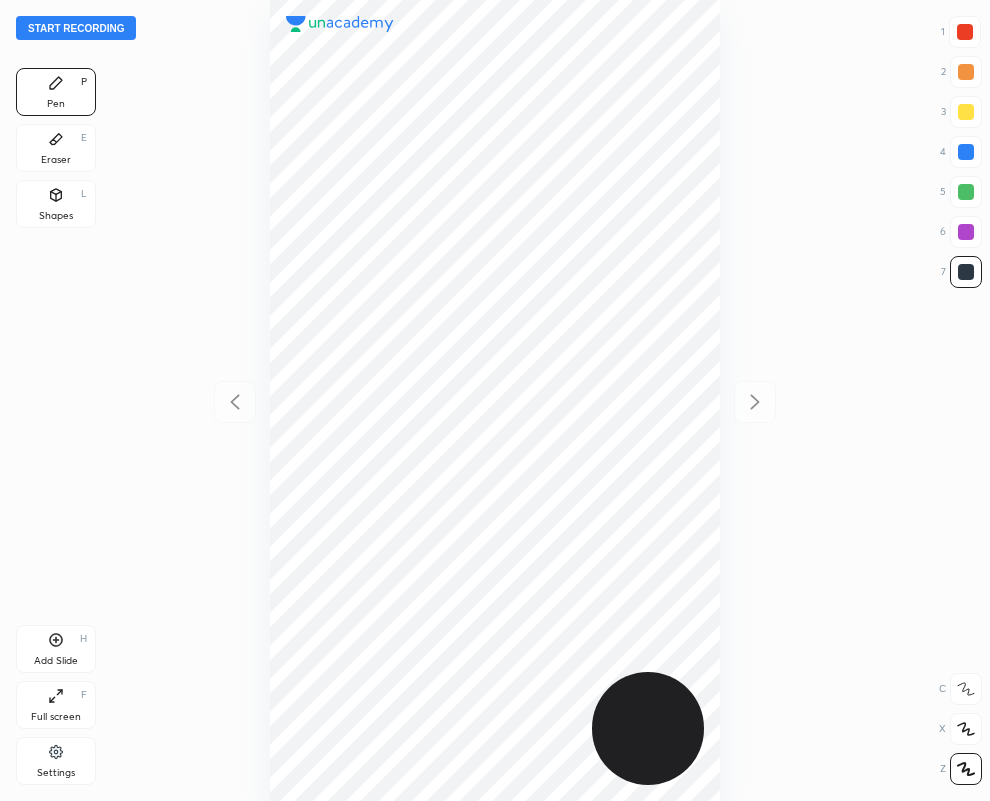 scroll, scrollTop: 0, scrollLeft: 0, axis: both 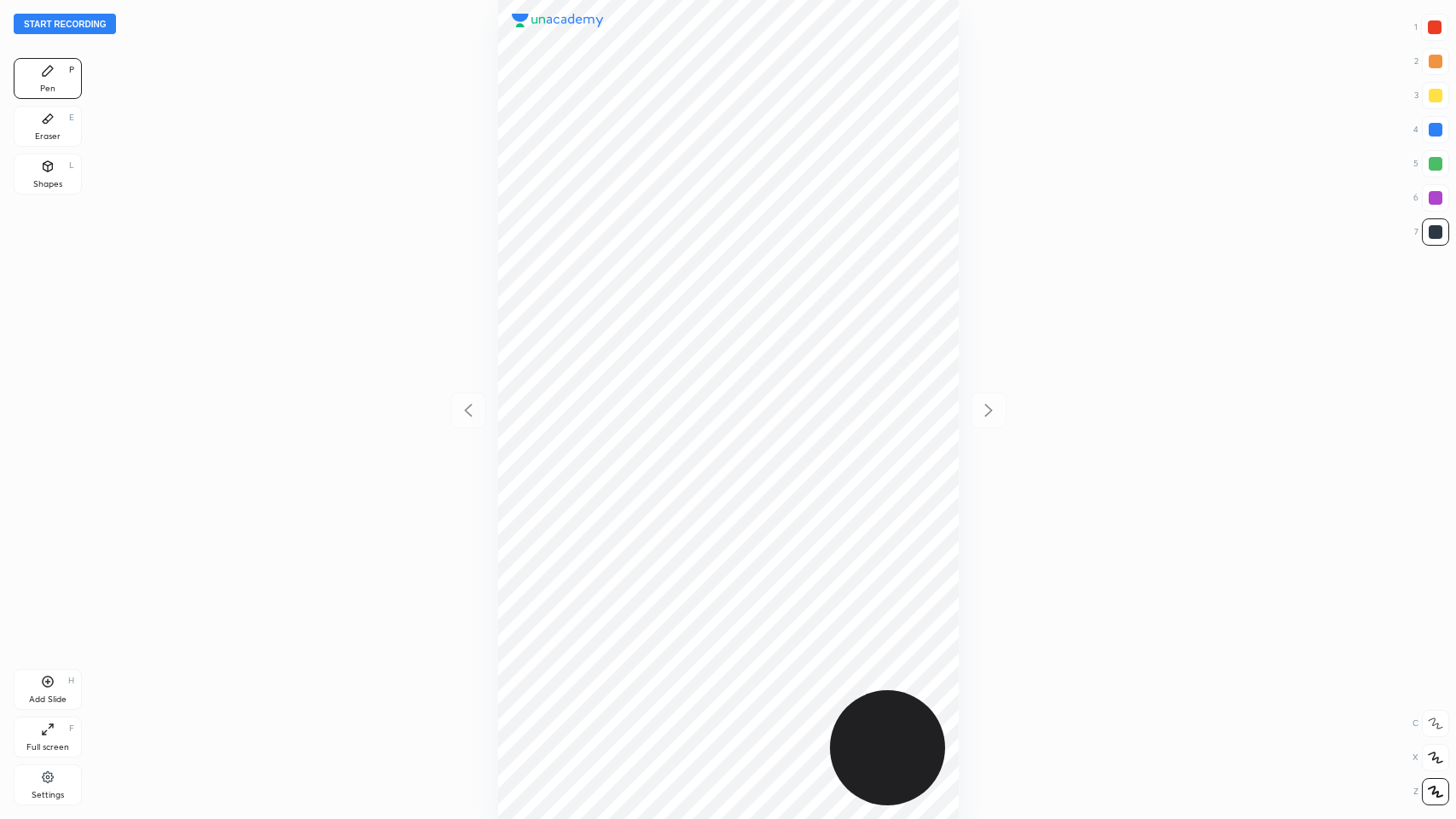 click on "Eraser" at bounding box center [48, 136] 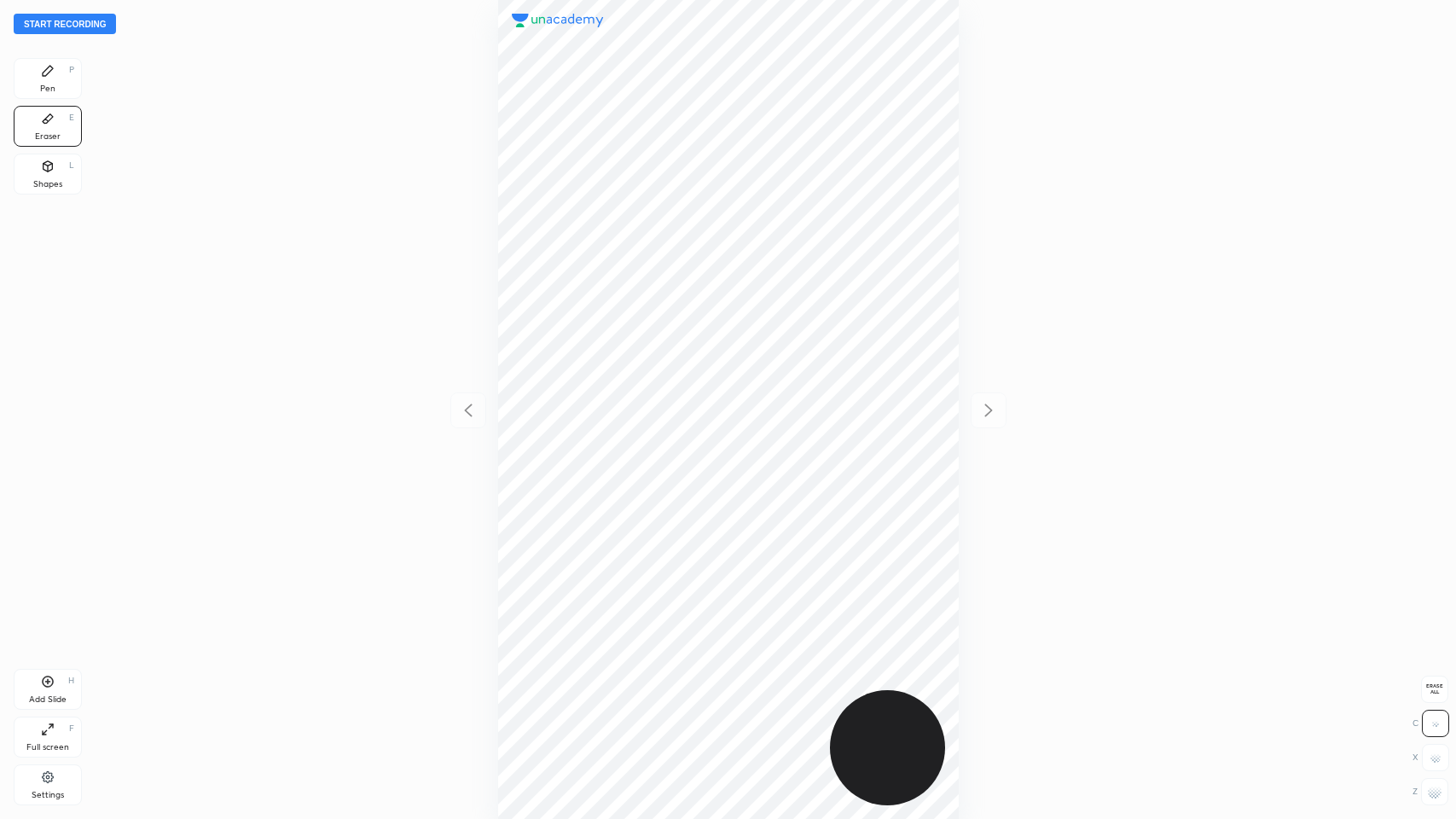 click on "Start recording 1 2 3 4 5 6 7 R O A L C X Z   Erase all C X Z Pen P Eraser E Shapes L Add Slide H Full screen F Settings" at bounding box center [728, 410] 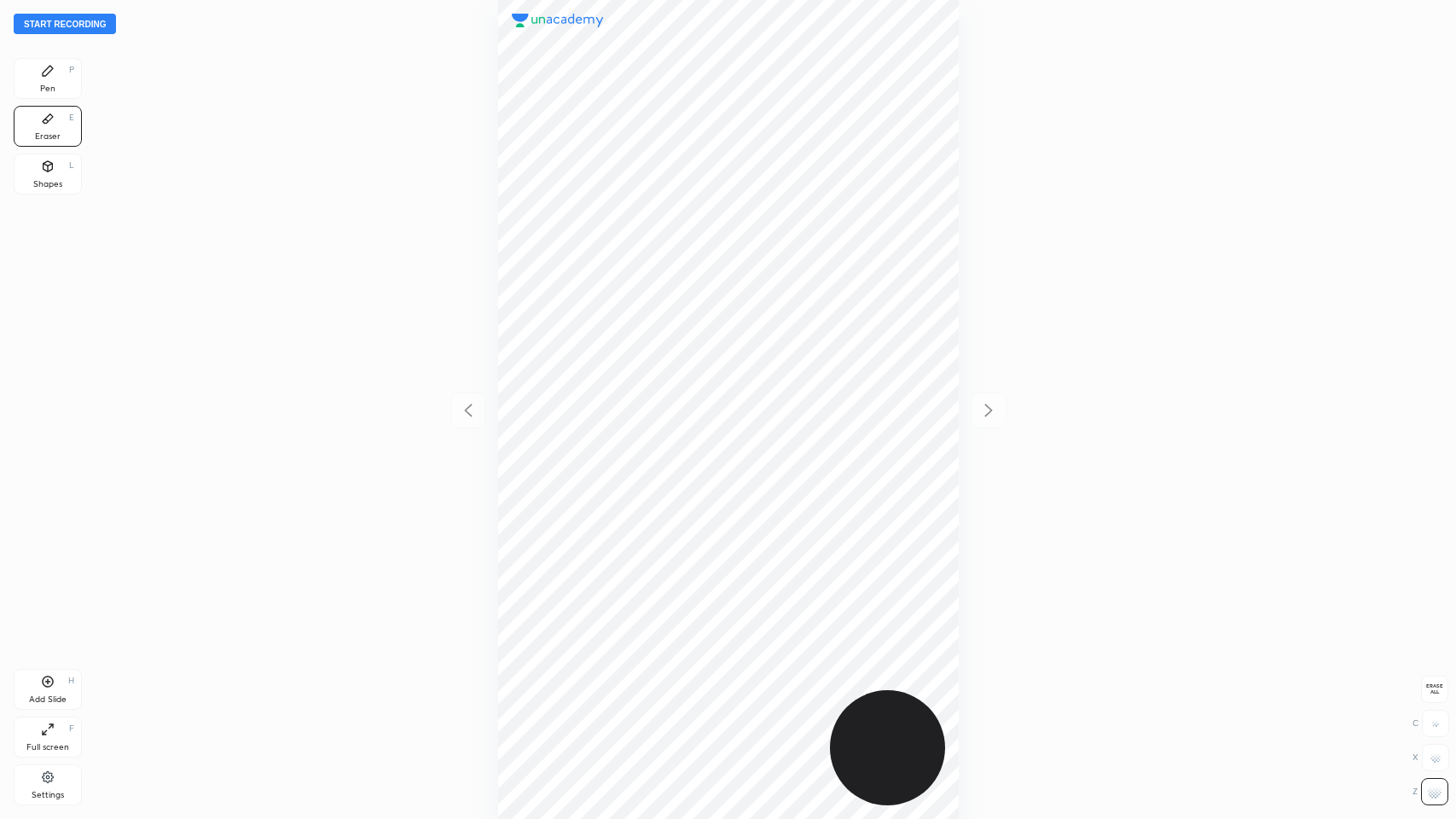 drag, startPoint x: 66, startPoint y: 79, endPoint x: 201, endPoint y: 154, distance: 154.43445 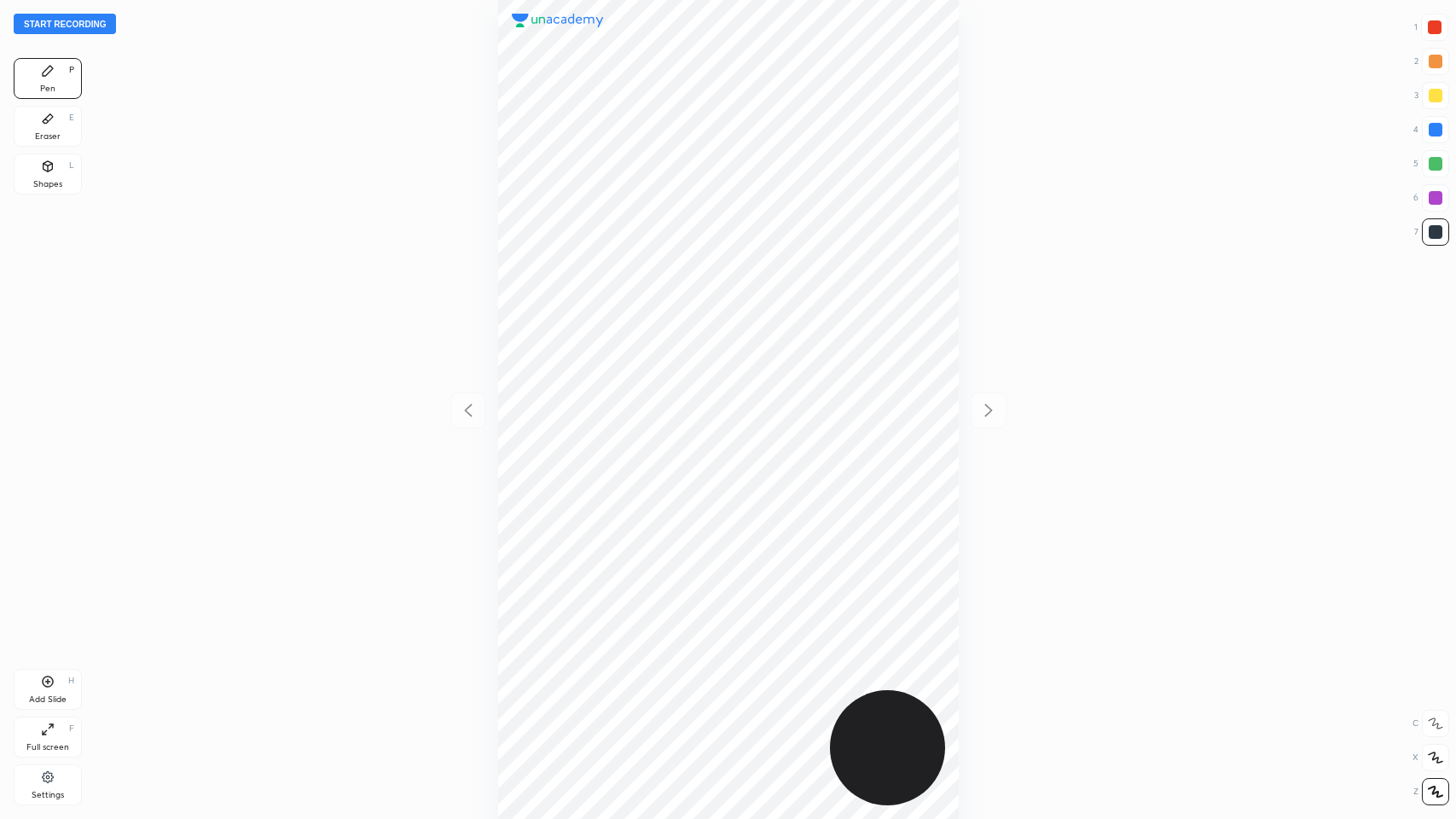 click at bounding box center [1436, 130] 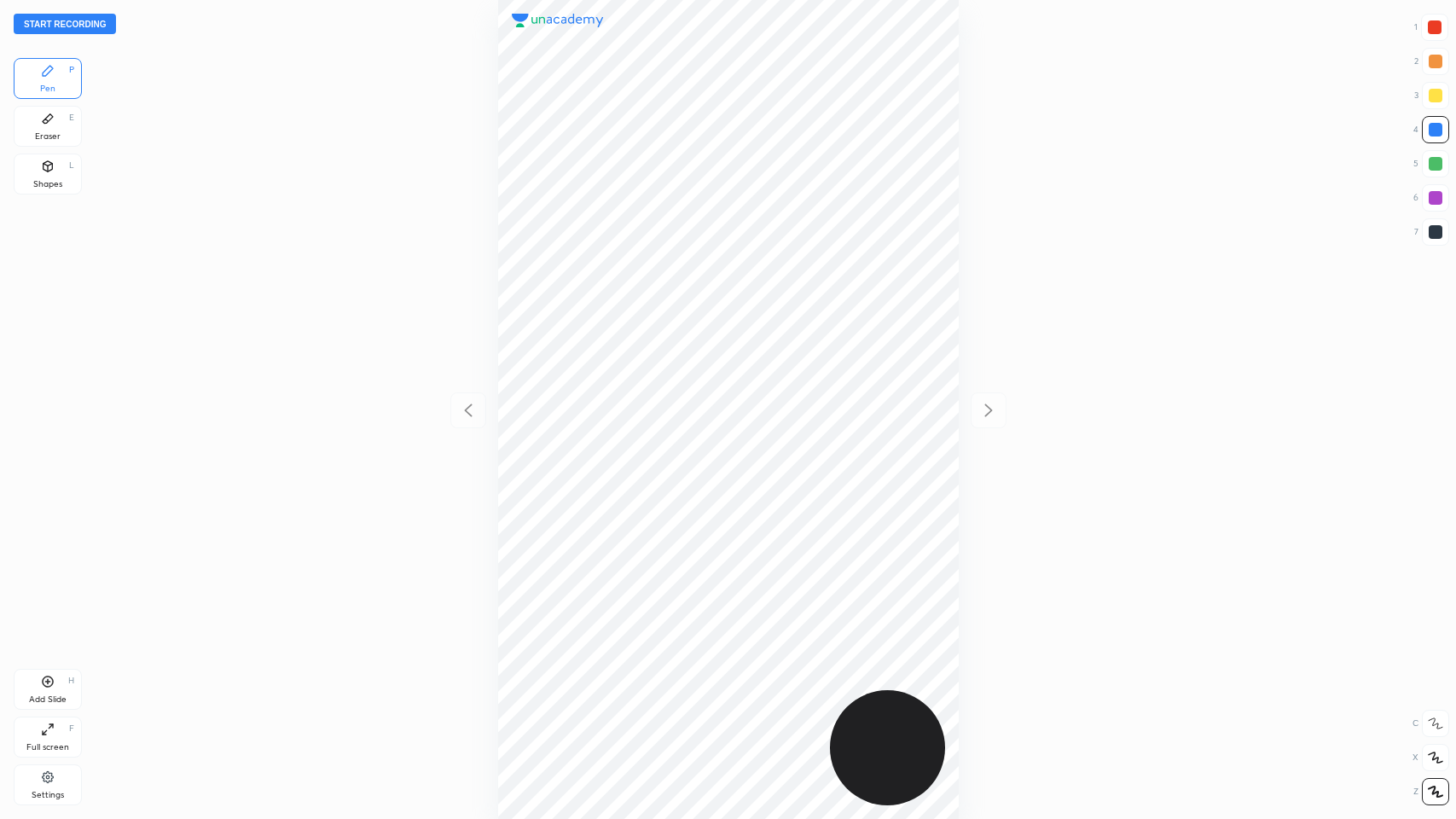 drag, startPoint x: 1440, startPoint y: 233, endPoint x: 1395, endPoint y: 244, distance: 46.324939 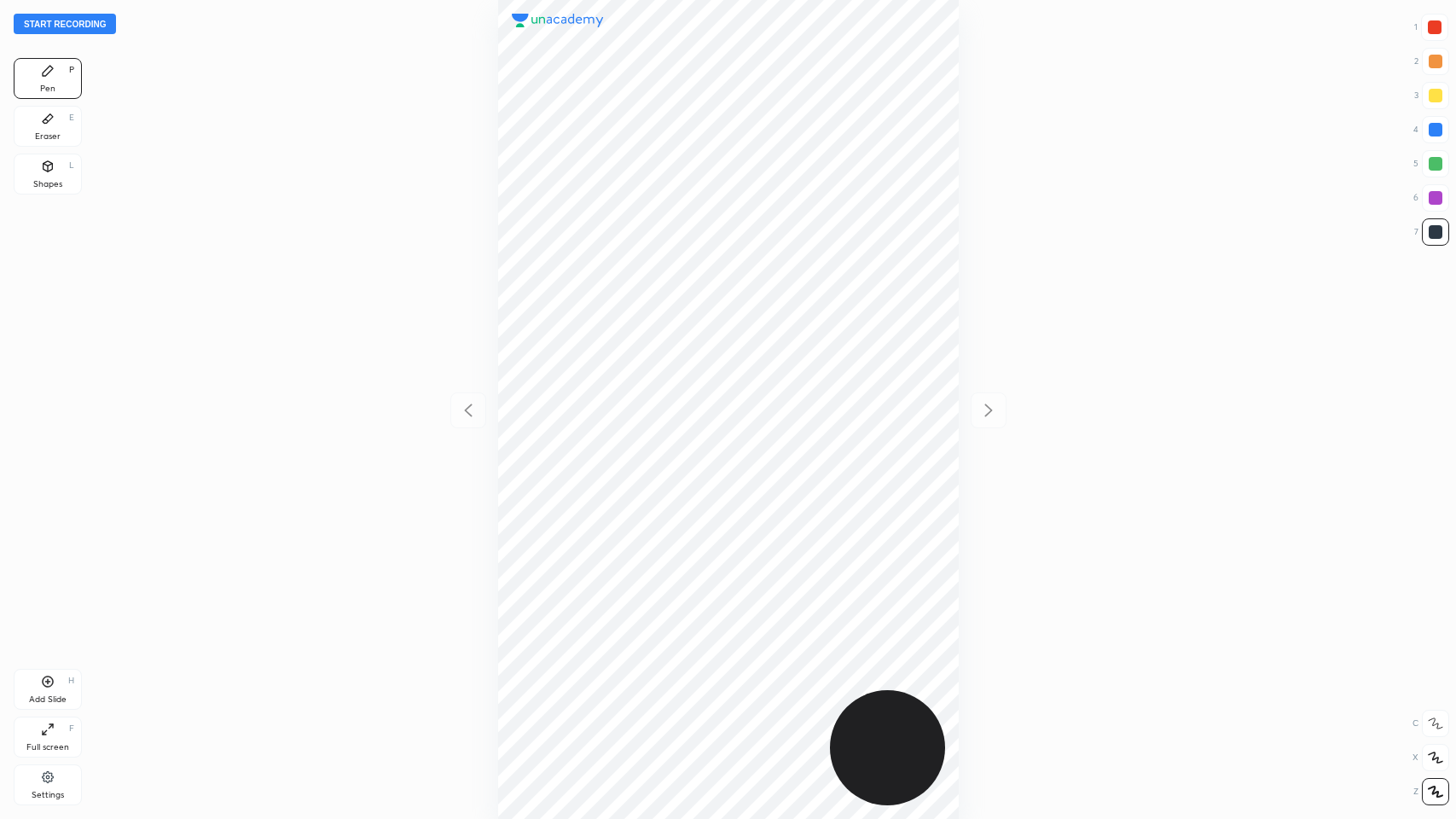 drag, startPoint x: 1430, startPoint y: 24, endPoint x: 1182, endPoint y: 73, distance: 252.79438 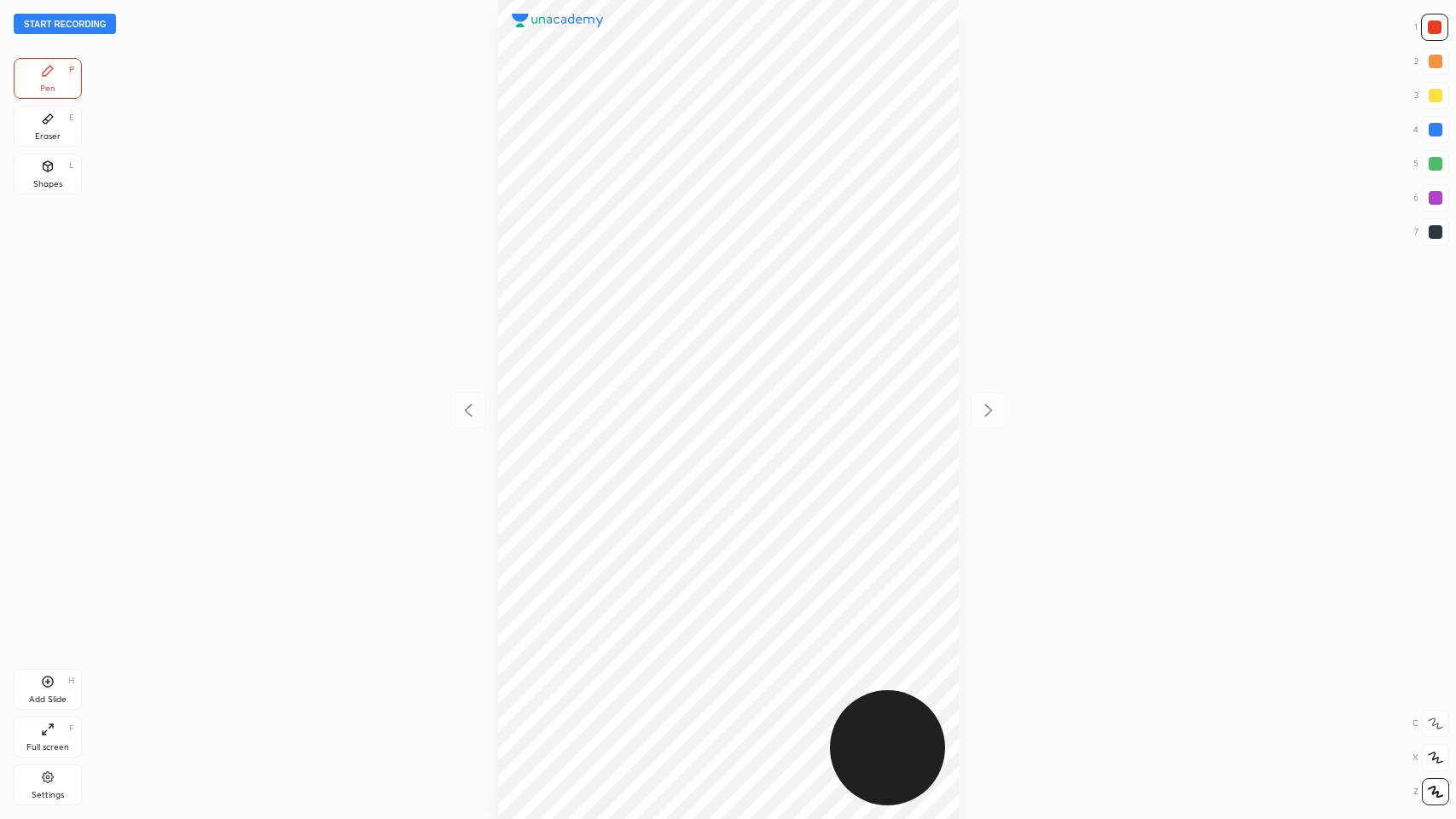 drag, startPoint x: 1436, startPoint y: 228, endPoint x: 1221, endPoint y: 301, distance: 227.05506 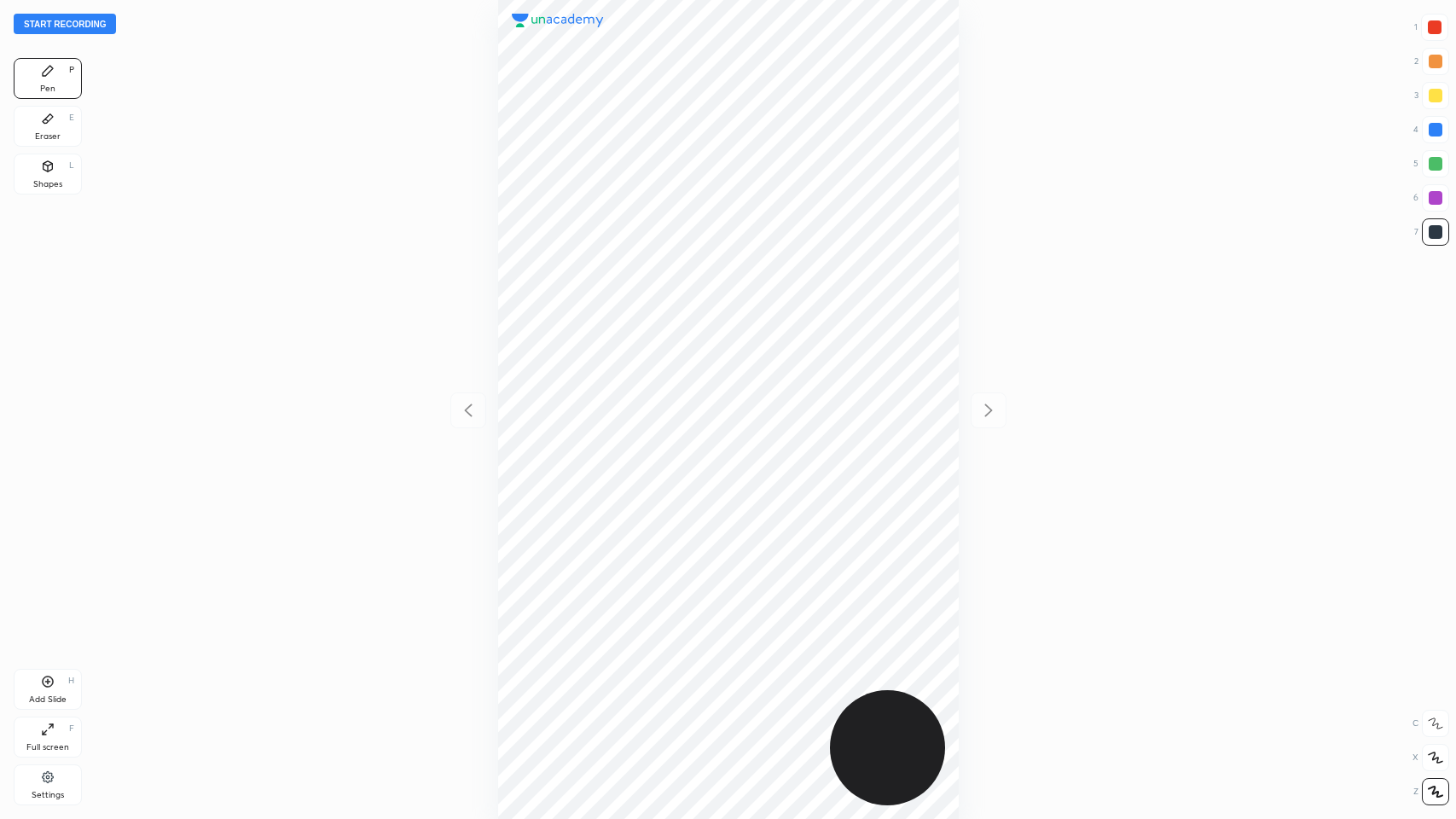 drag, startPoint x: 1429, startPoint y: 24, endPoint x: 1277, endPoint y: 146, distance: 194.90511 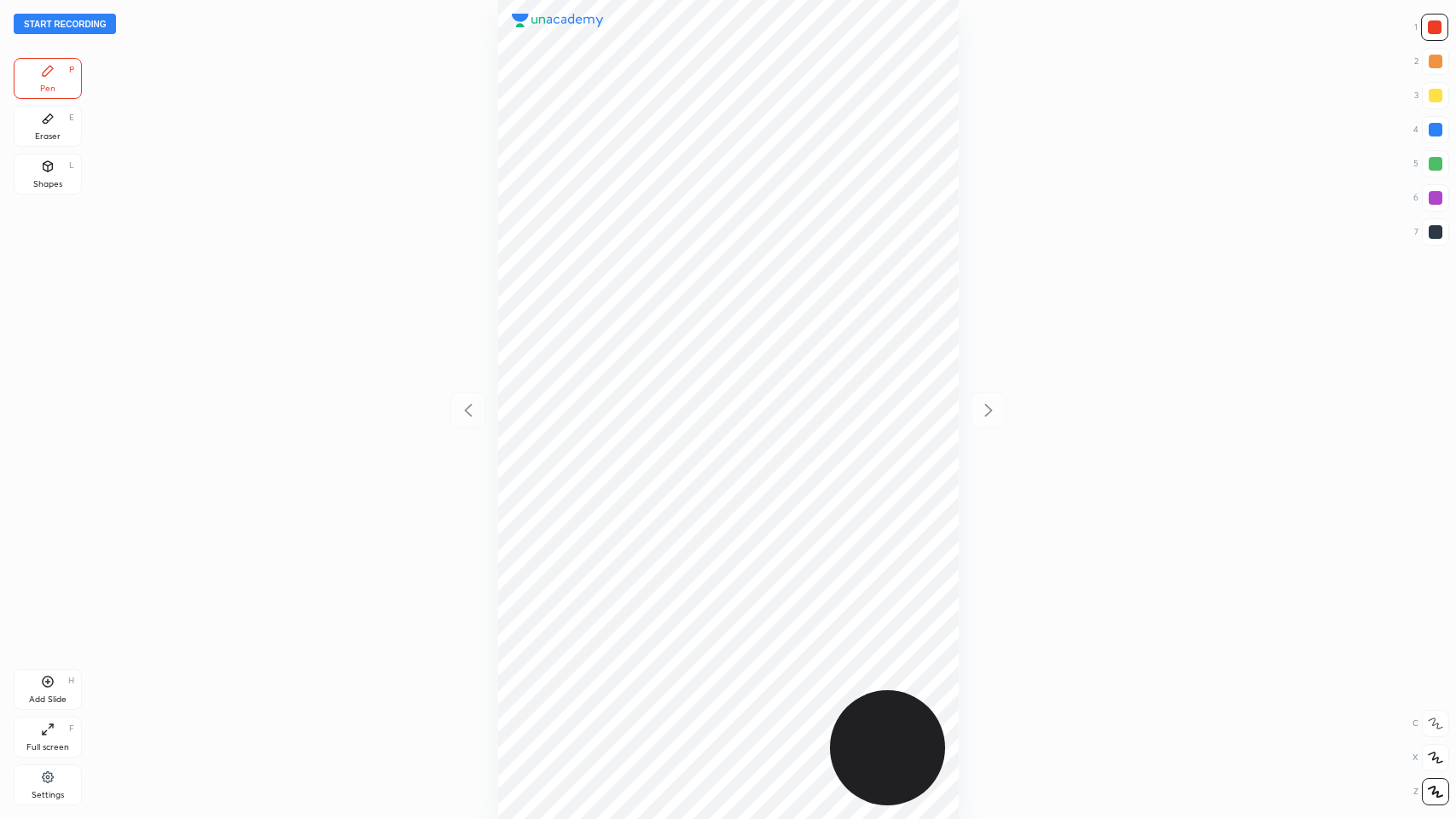 drag, startPoint x: 1439, startPoint y: 232, endPoint x: 968, endPoint y: 450, distance: 519.0039 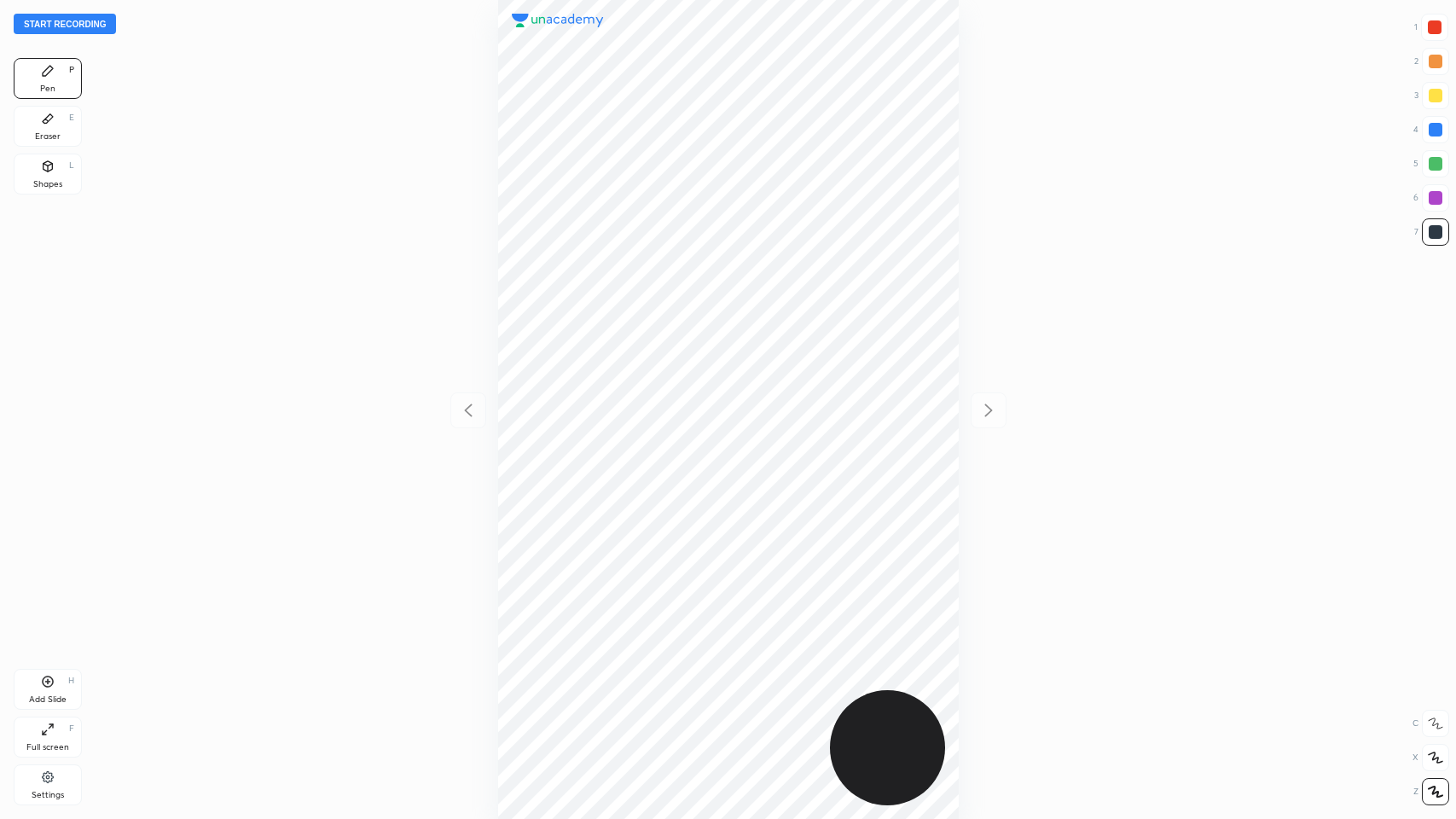 click 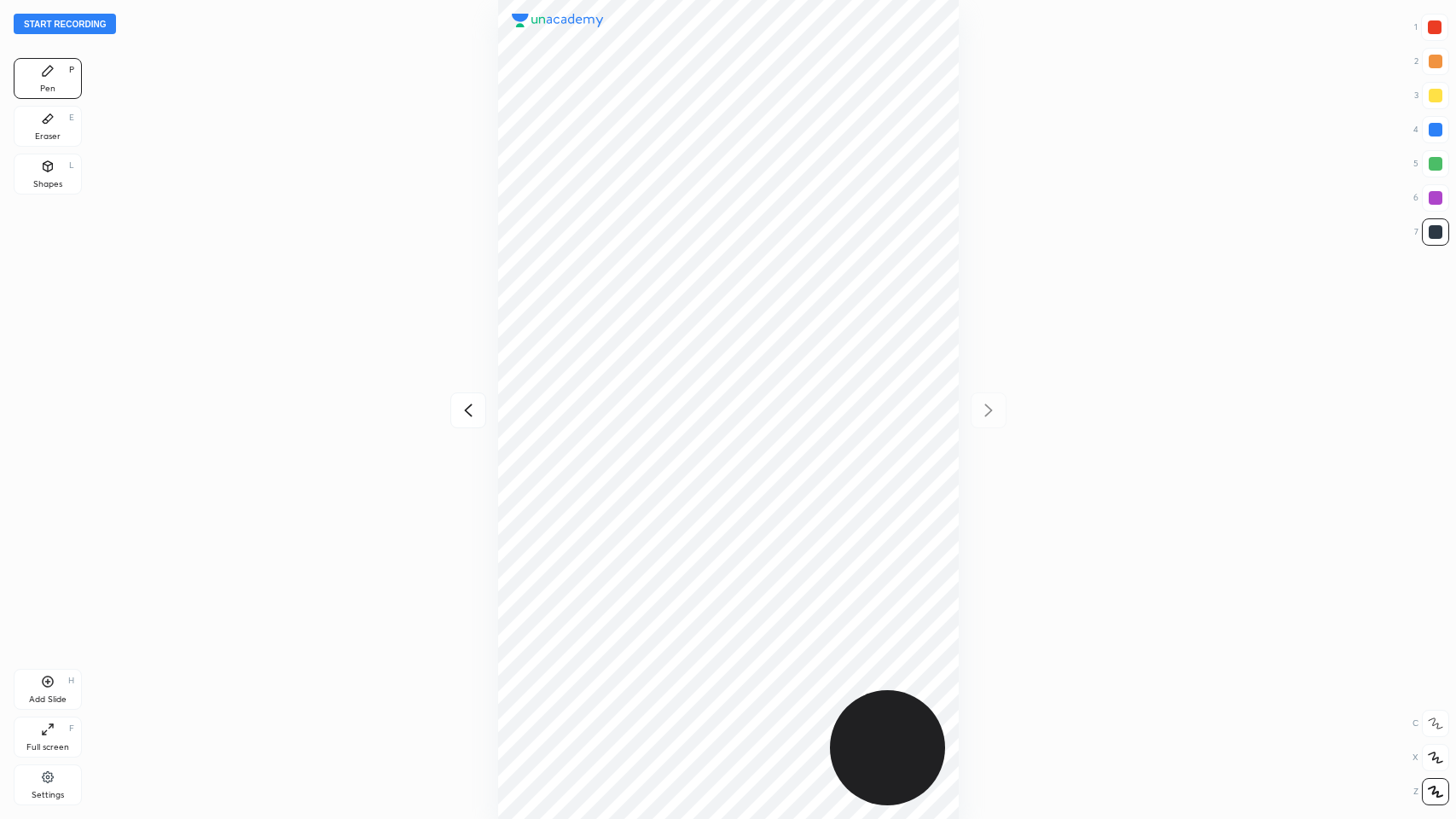 click 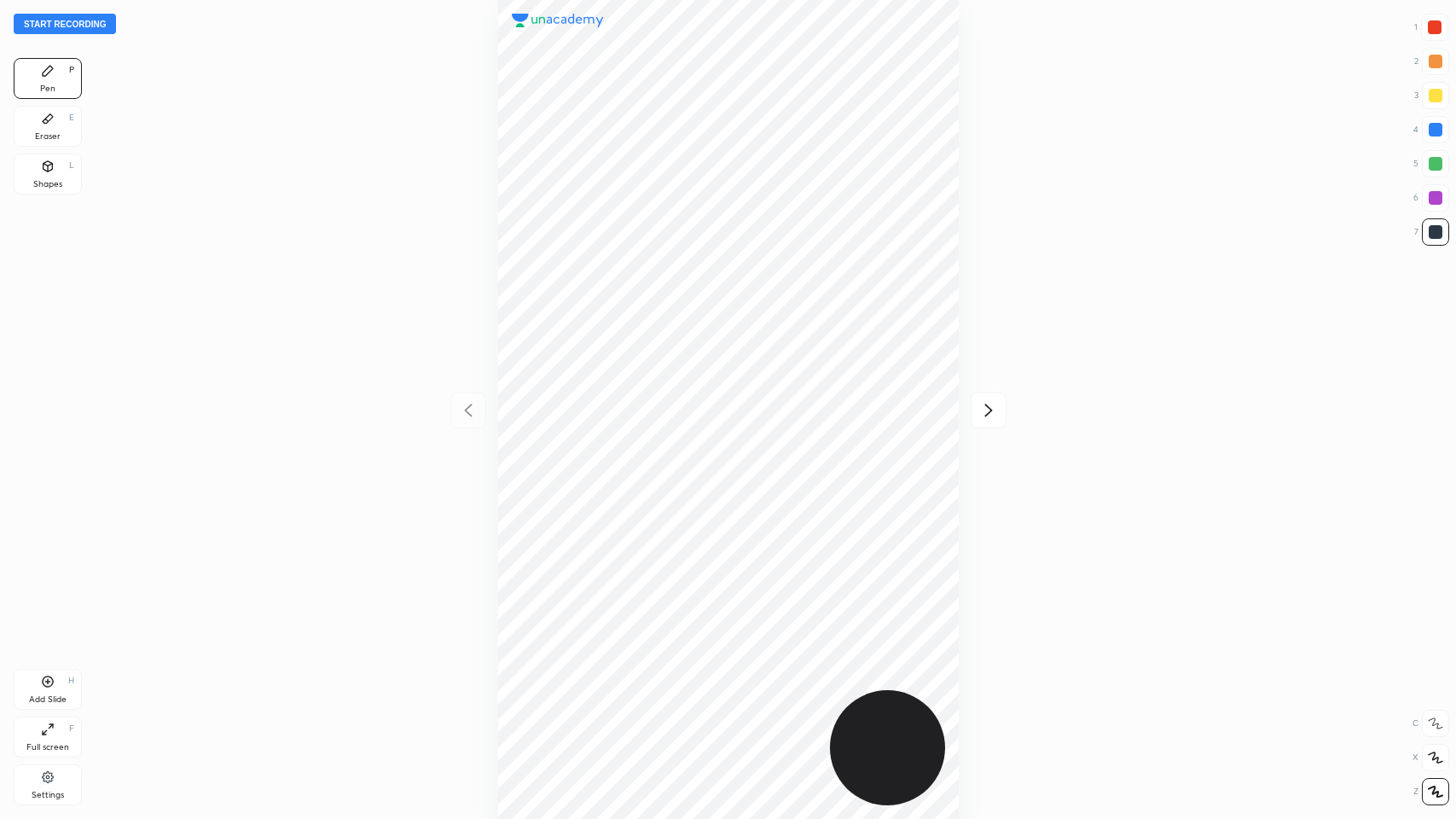 click 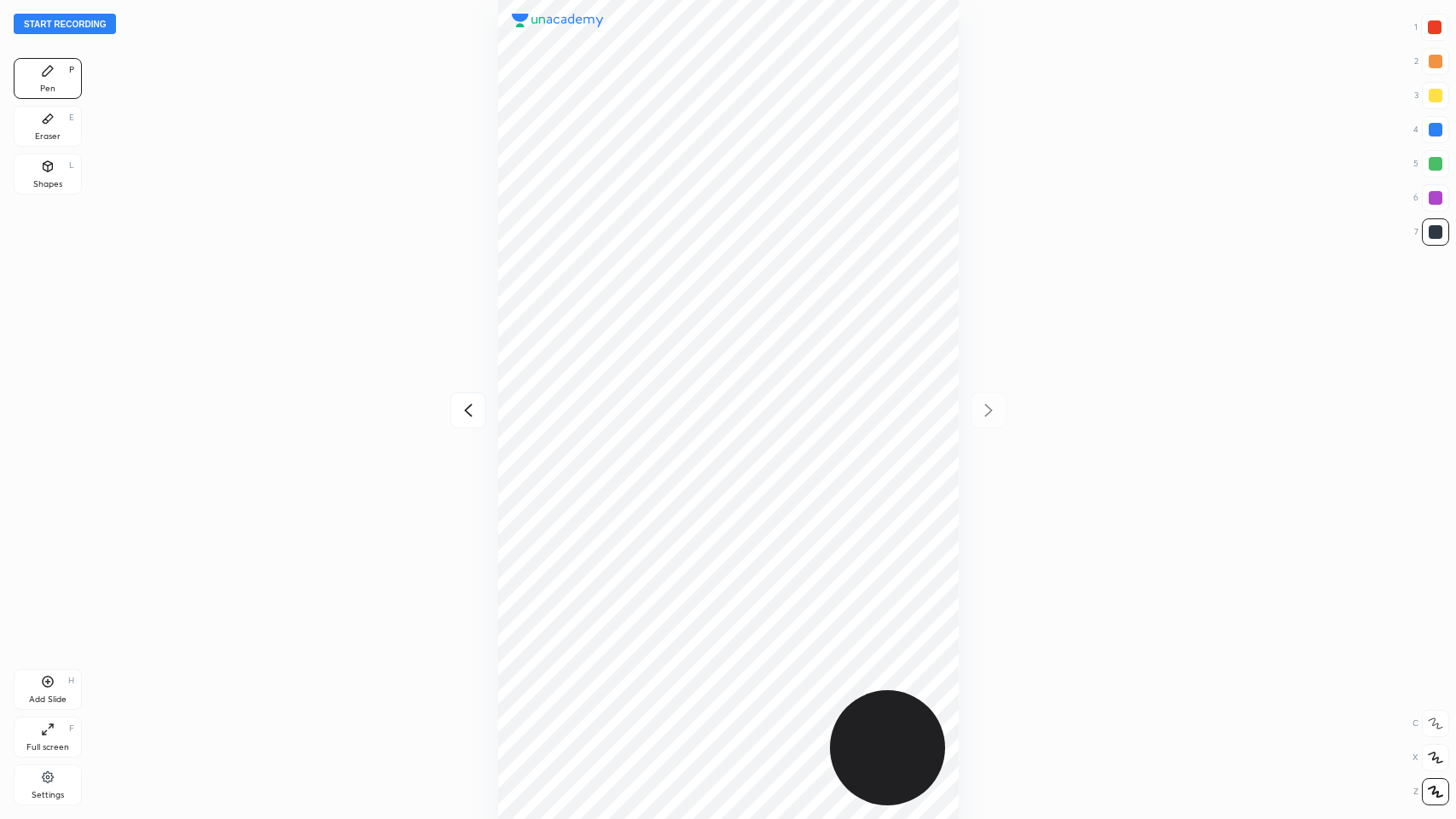 click 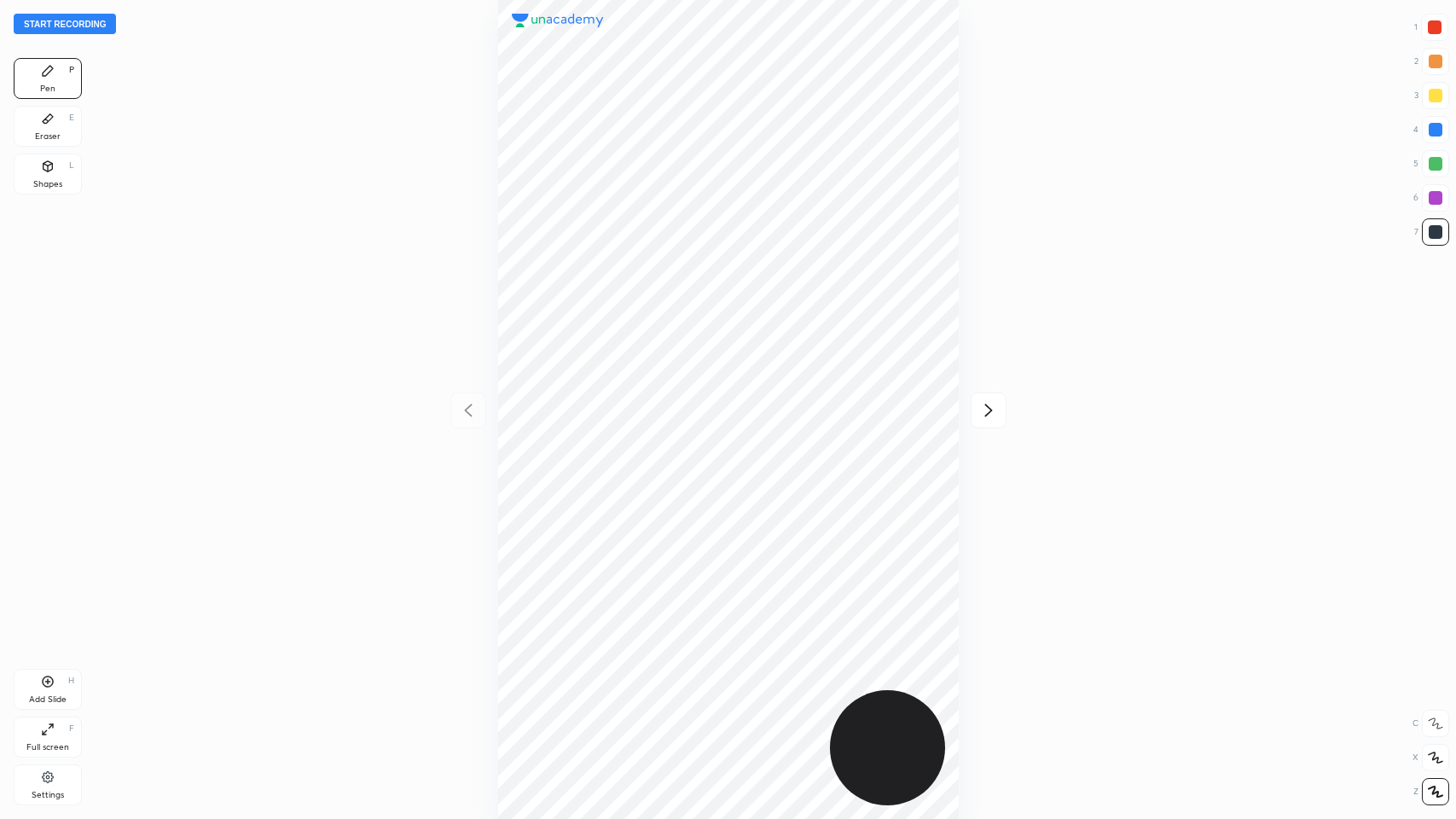 click 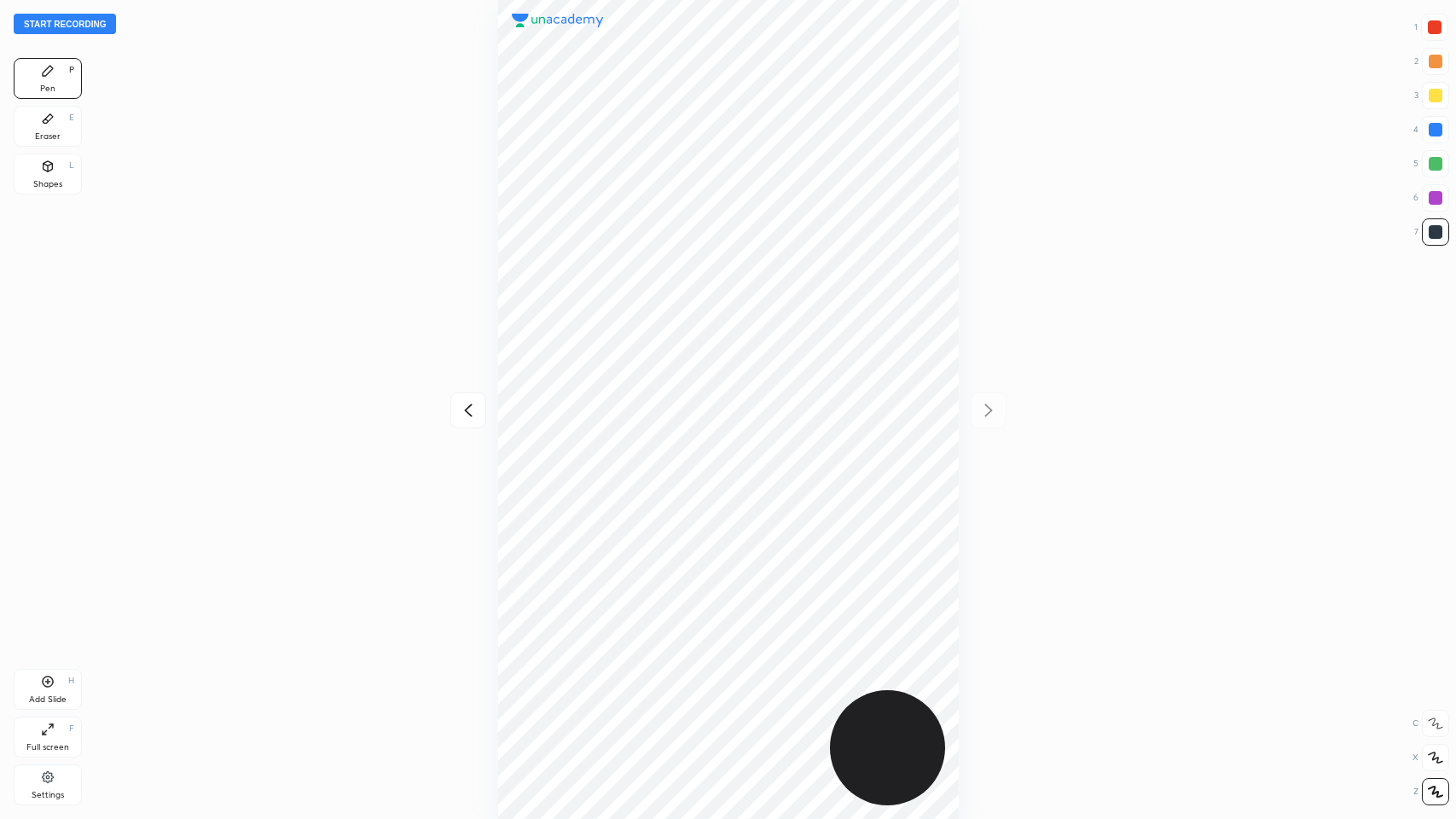 click 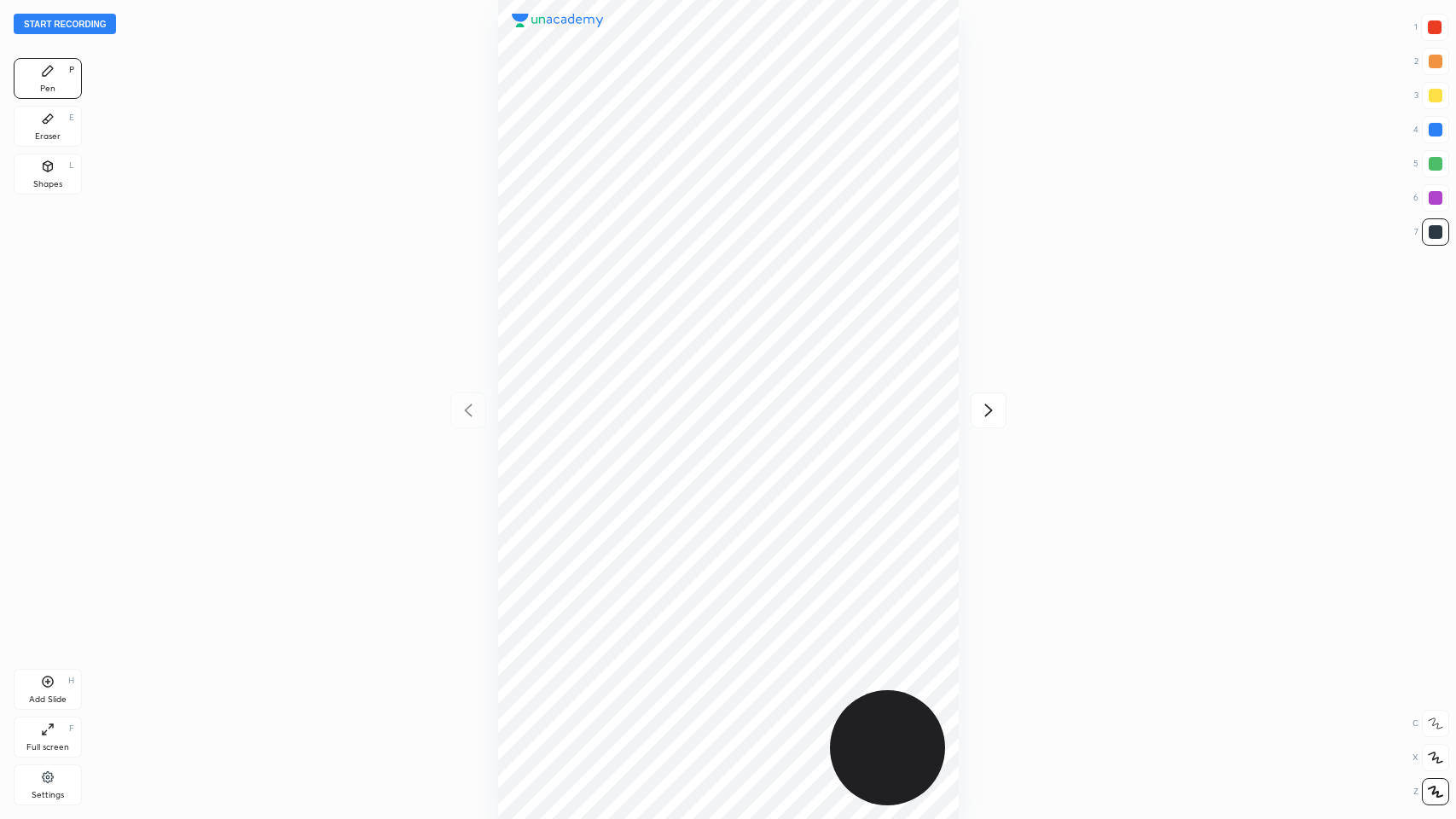 drag, startPoint x: 995, startPoint y: 406, endPoint x: 986, endPoint y: 403, distance: 9.486833 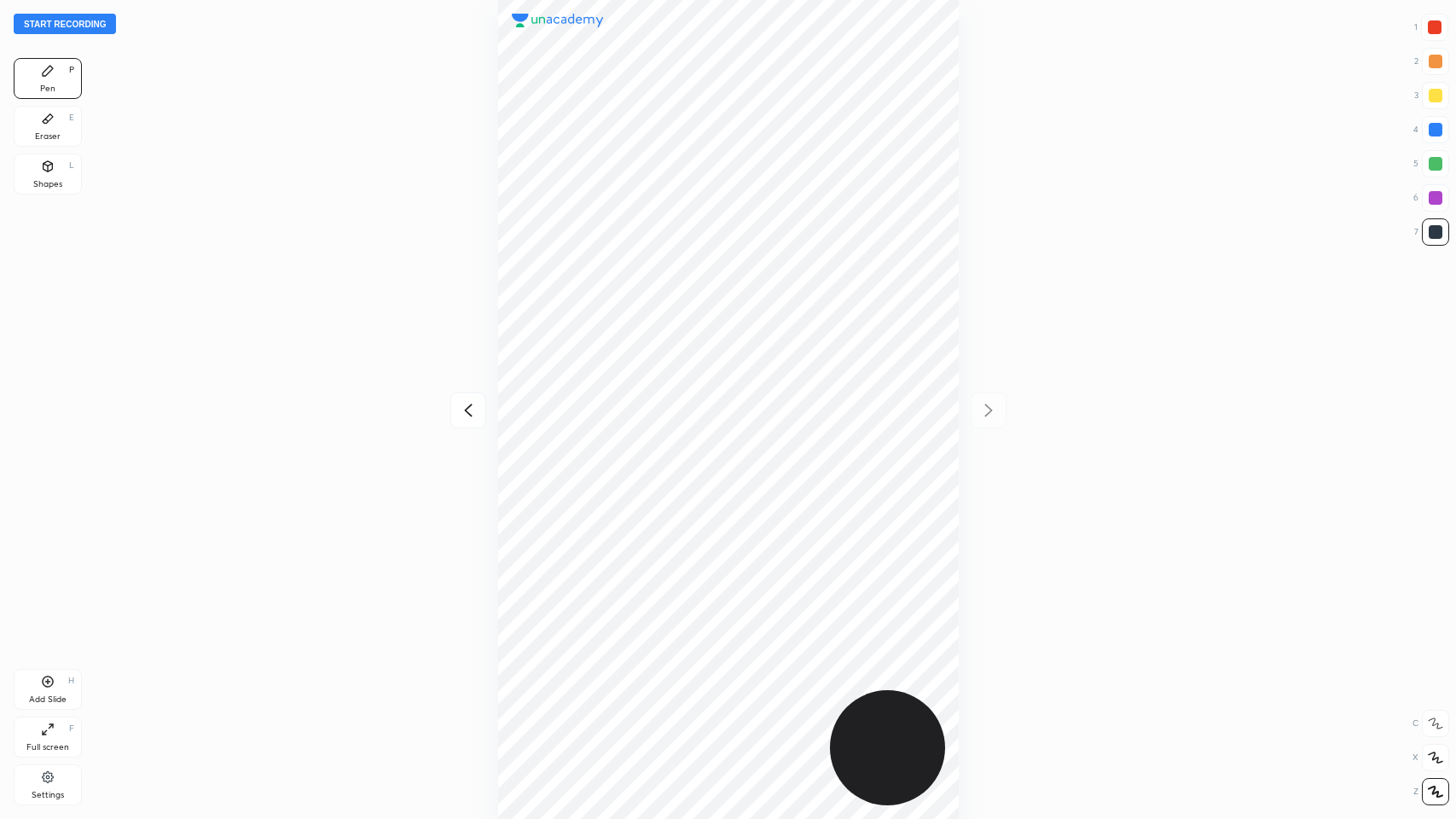 click 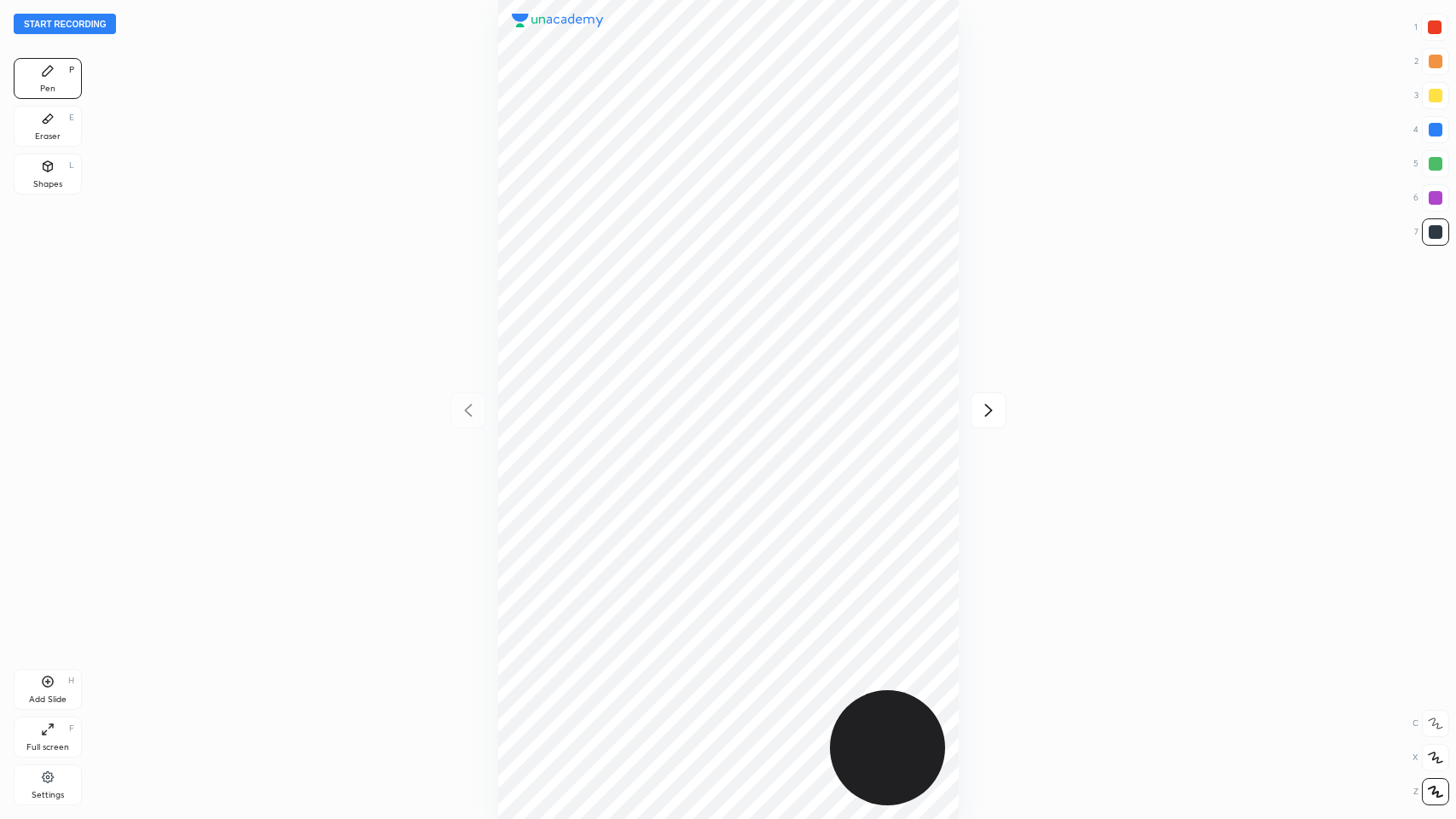 click 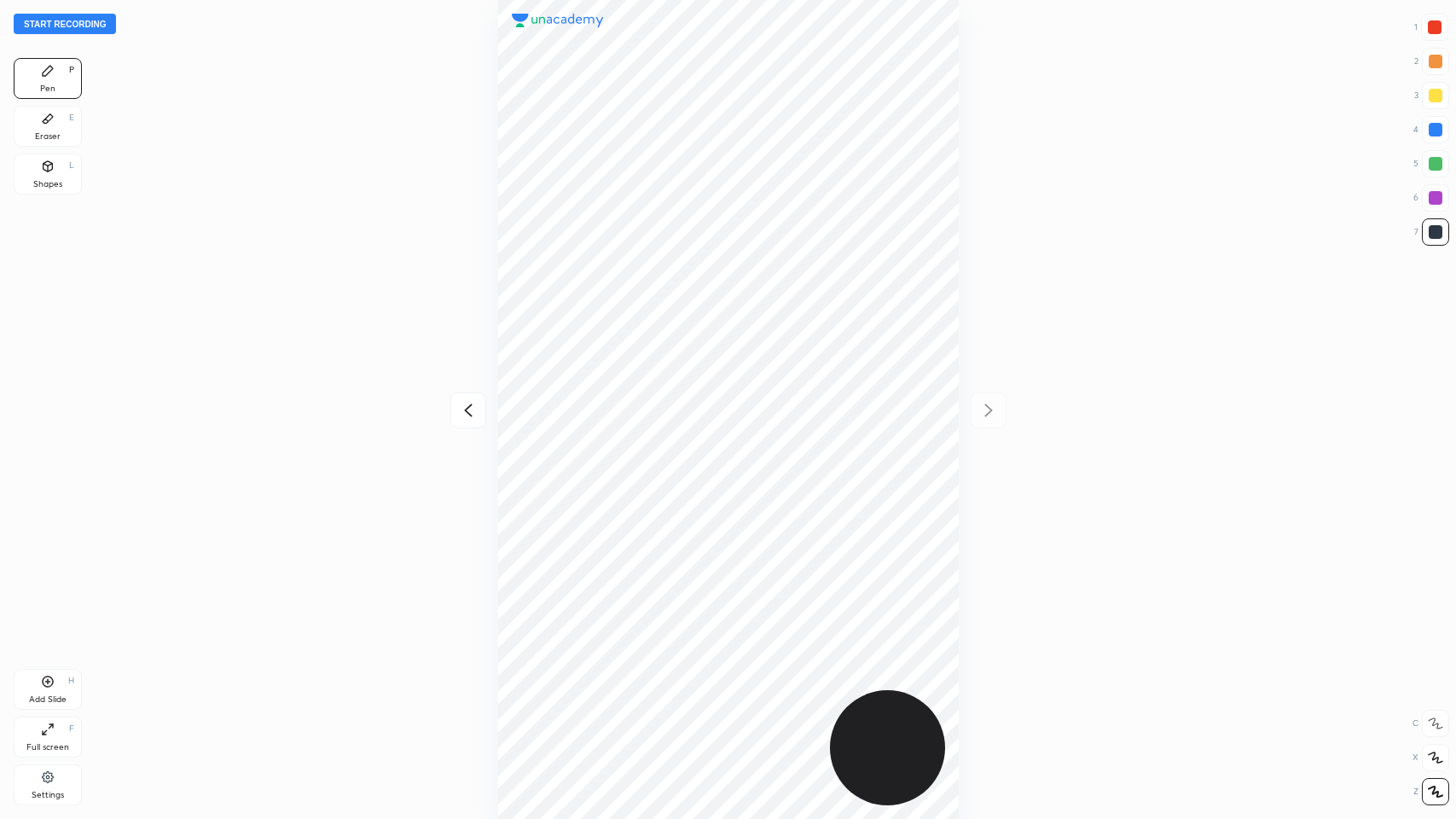 click 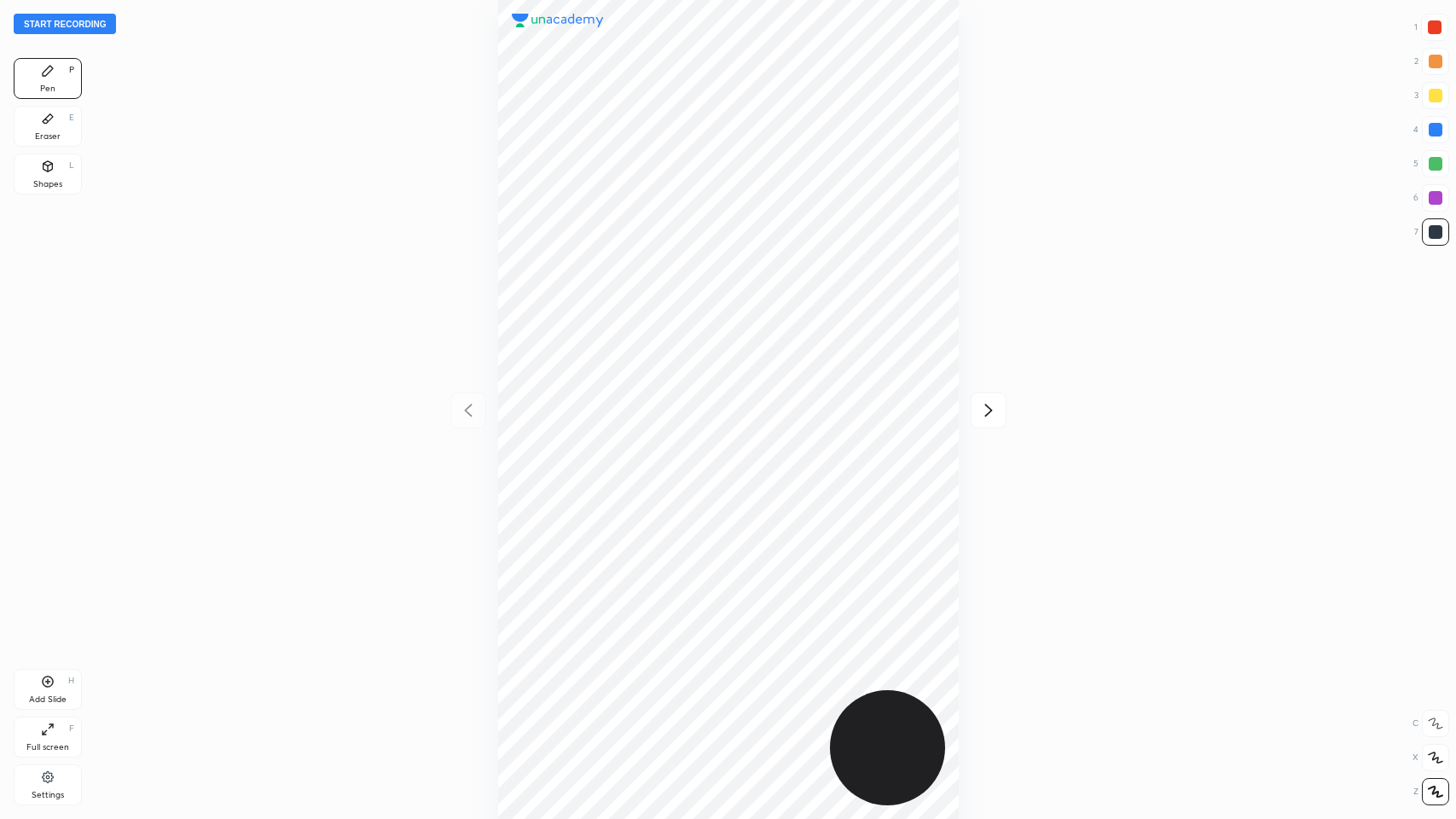 click 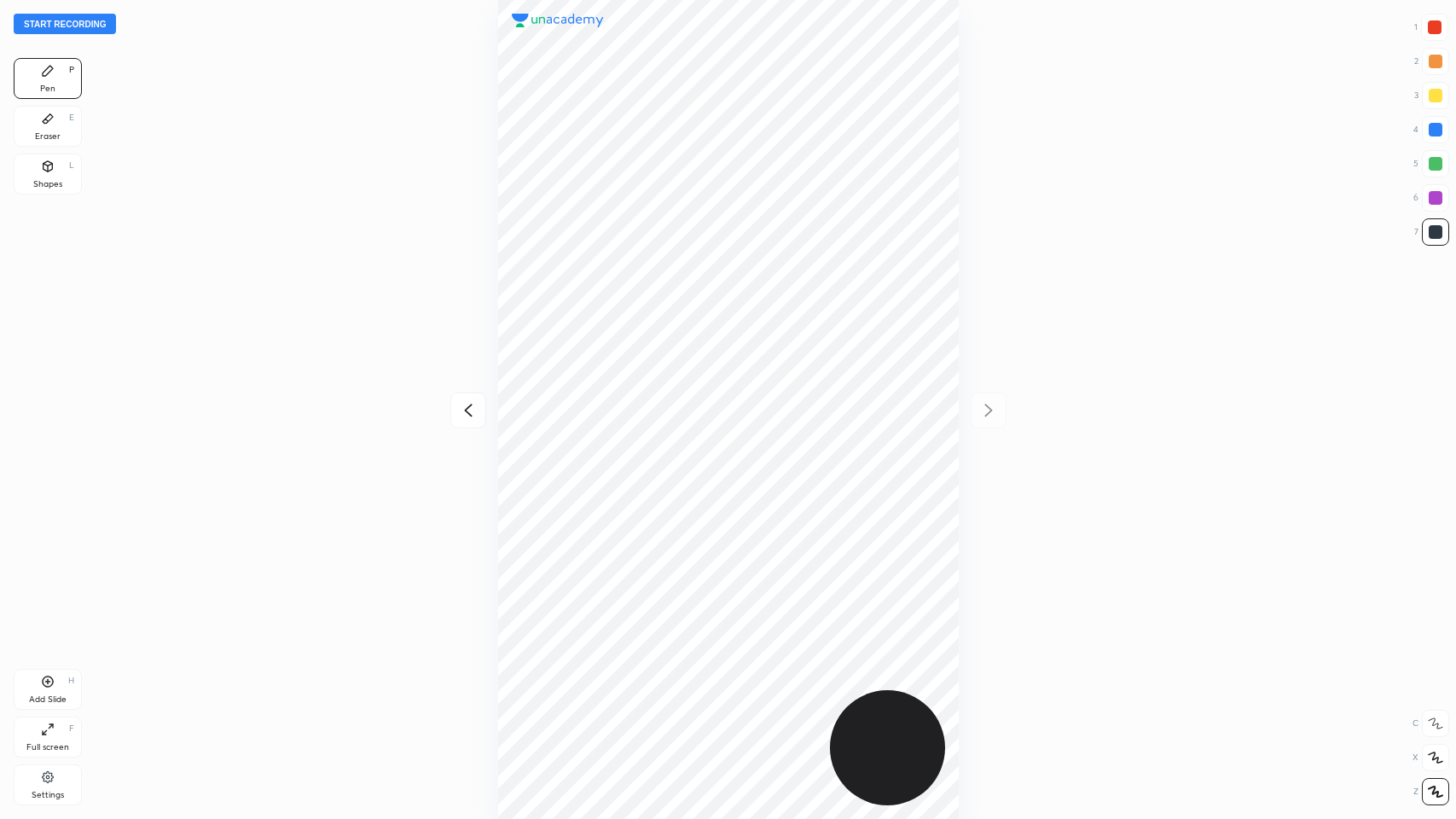 click on "Eraser E" at bounding box center (48, 126) 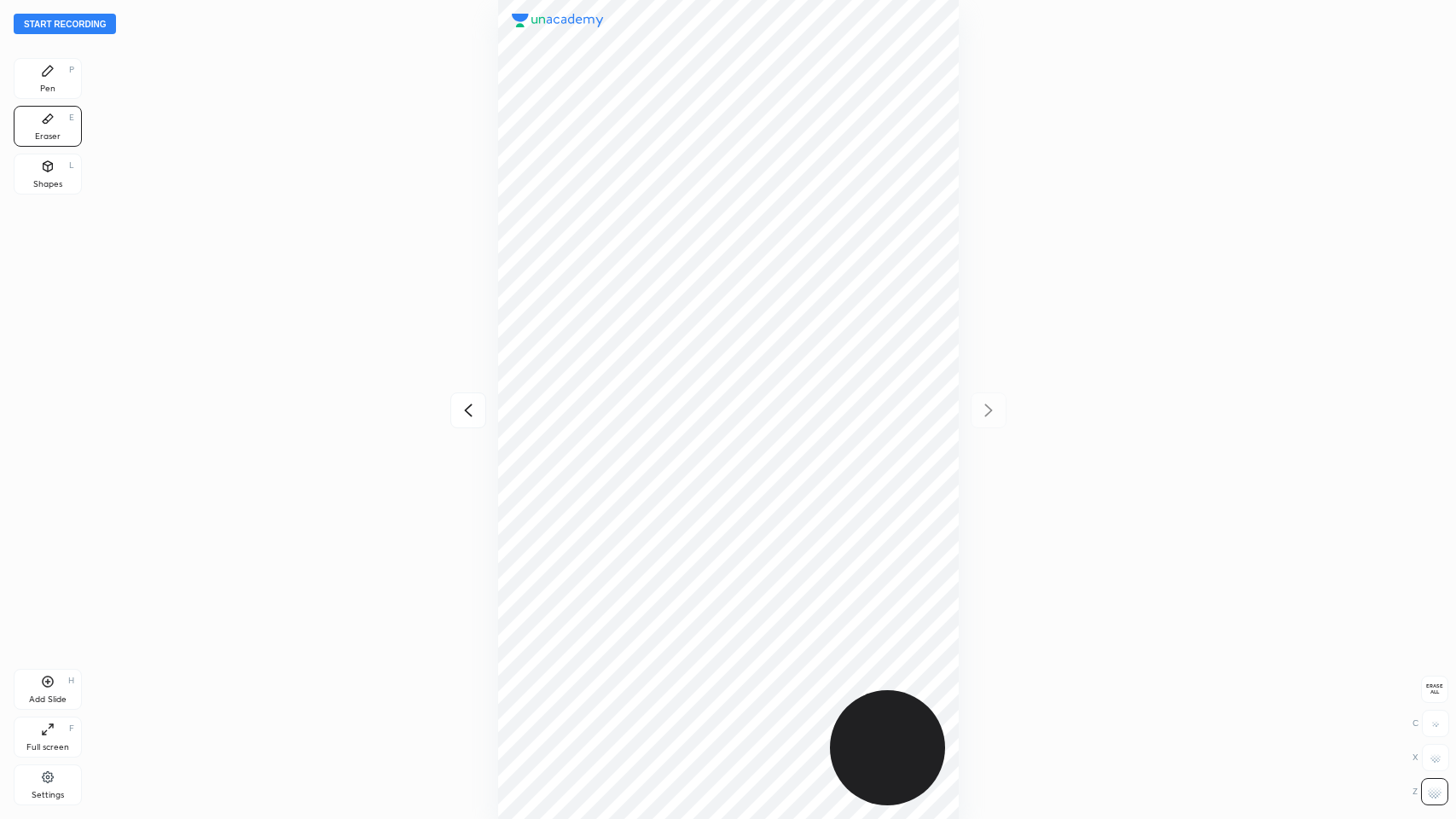 click on "Pen P" at bounding box center (48, 78) 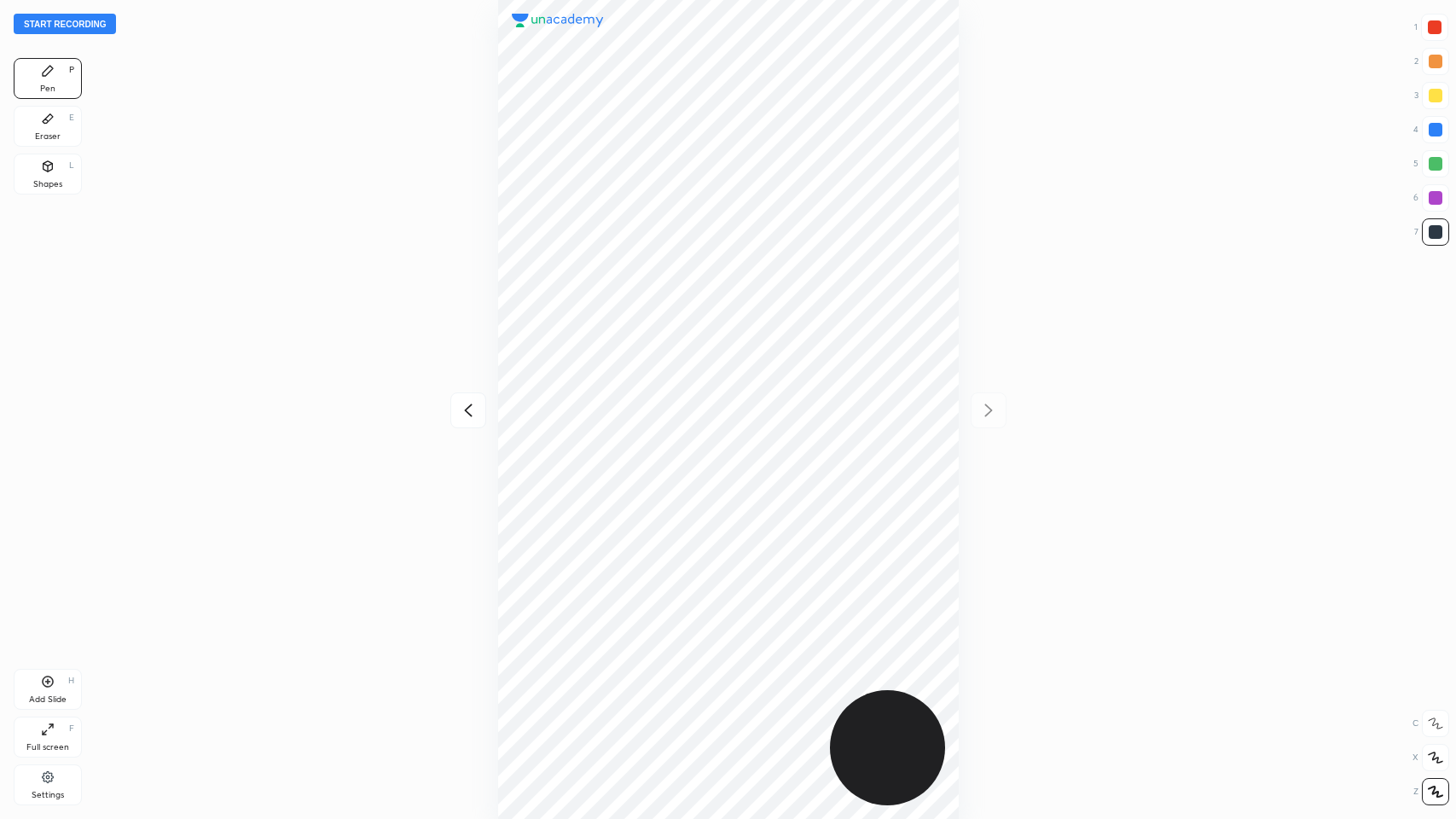 click 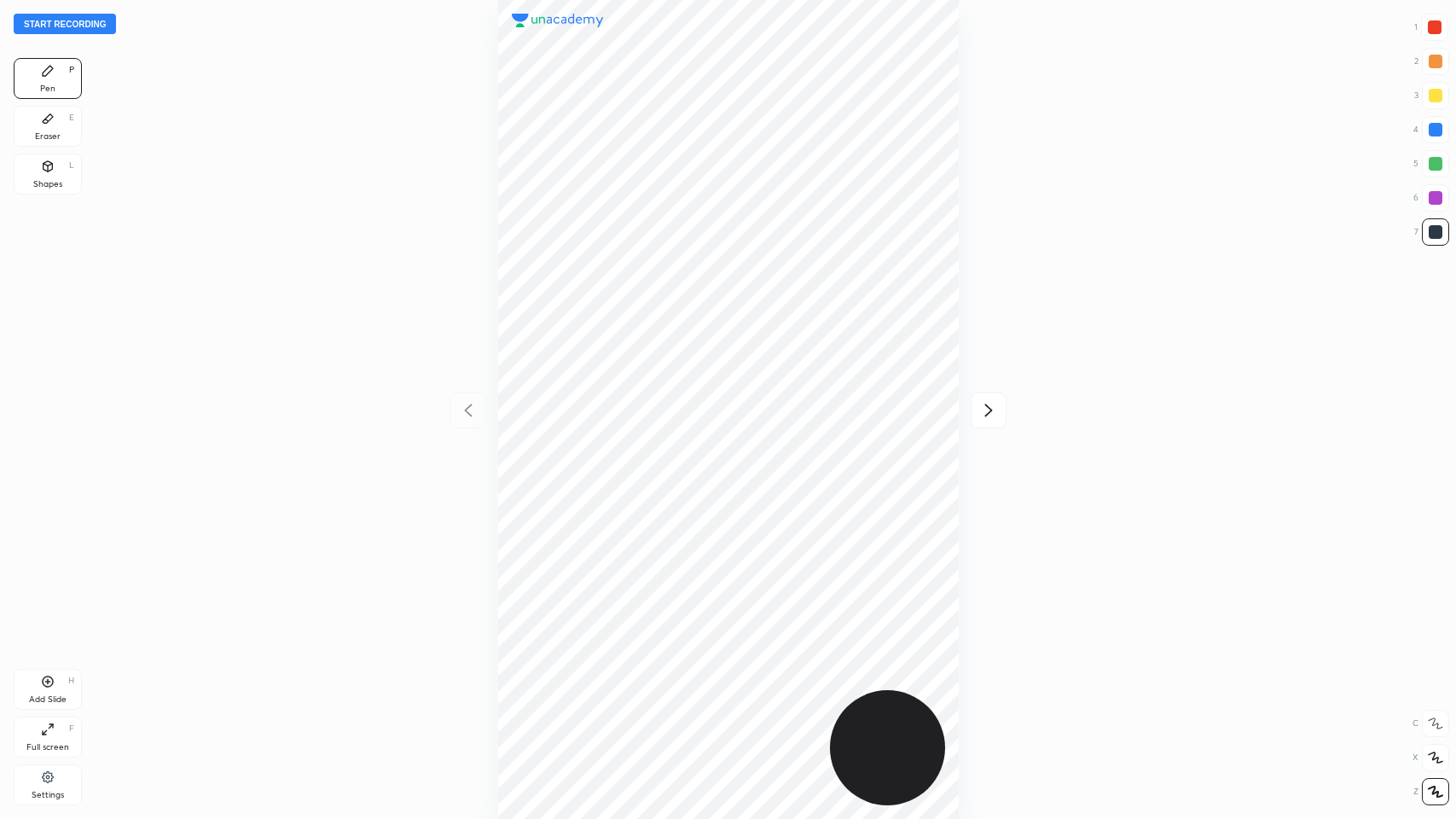 click 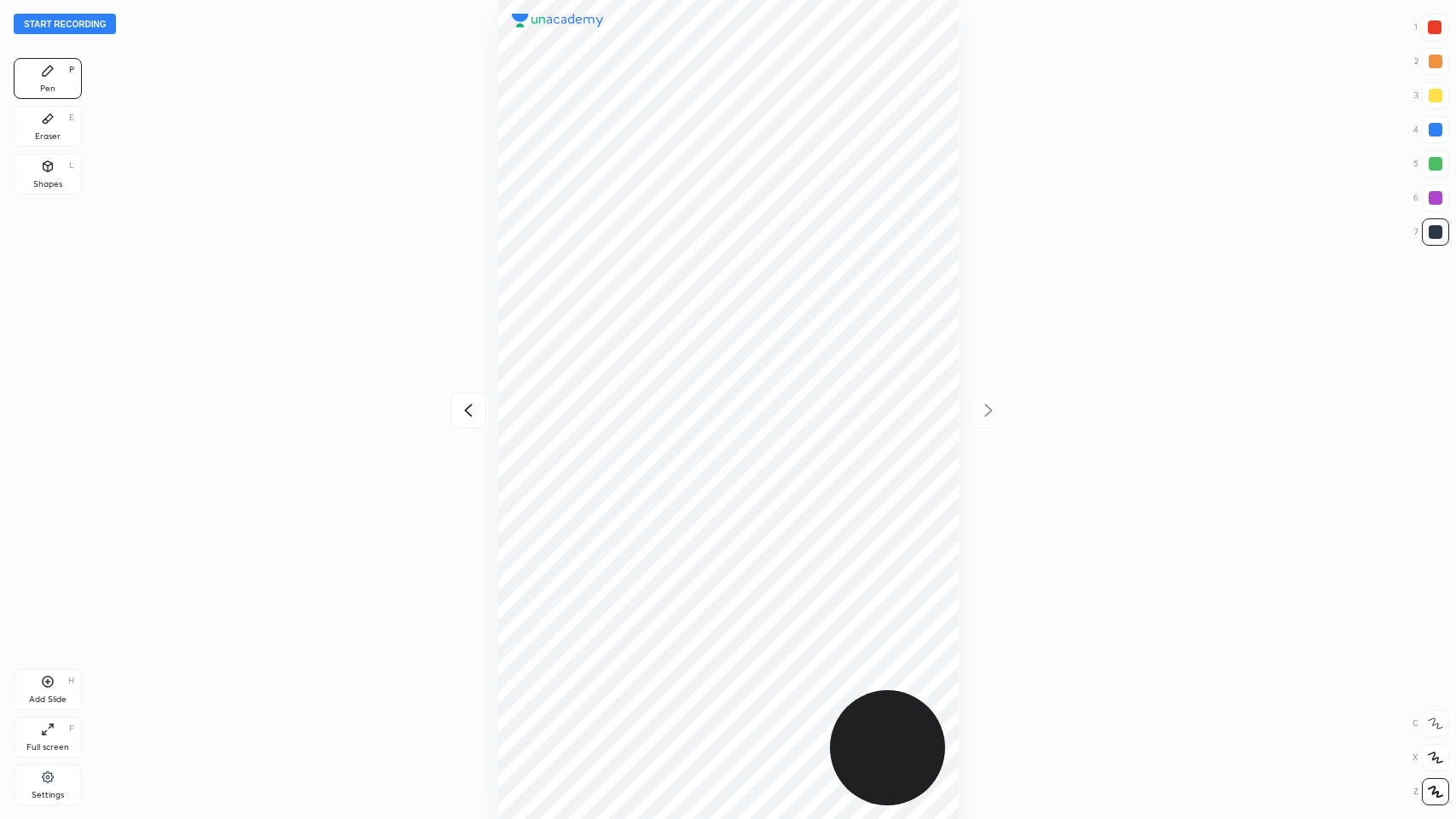 click 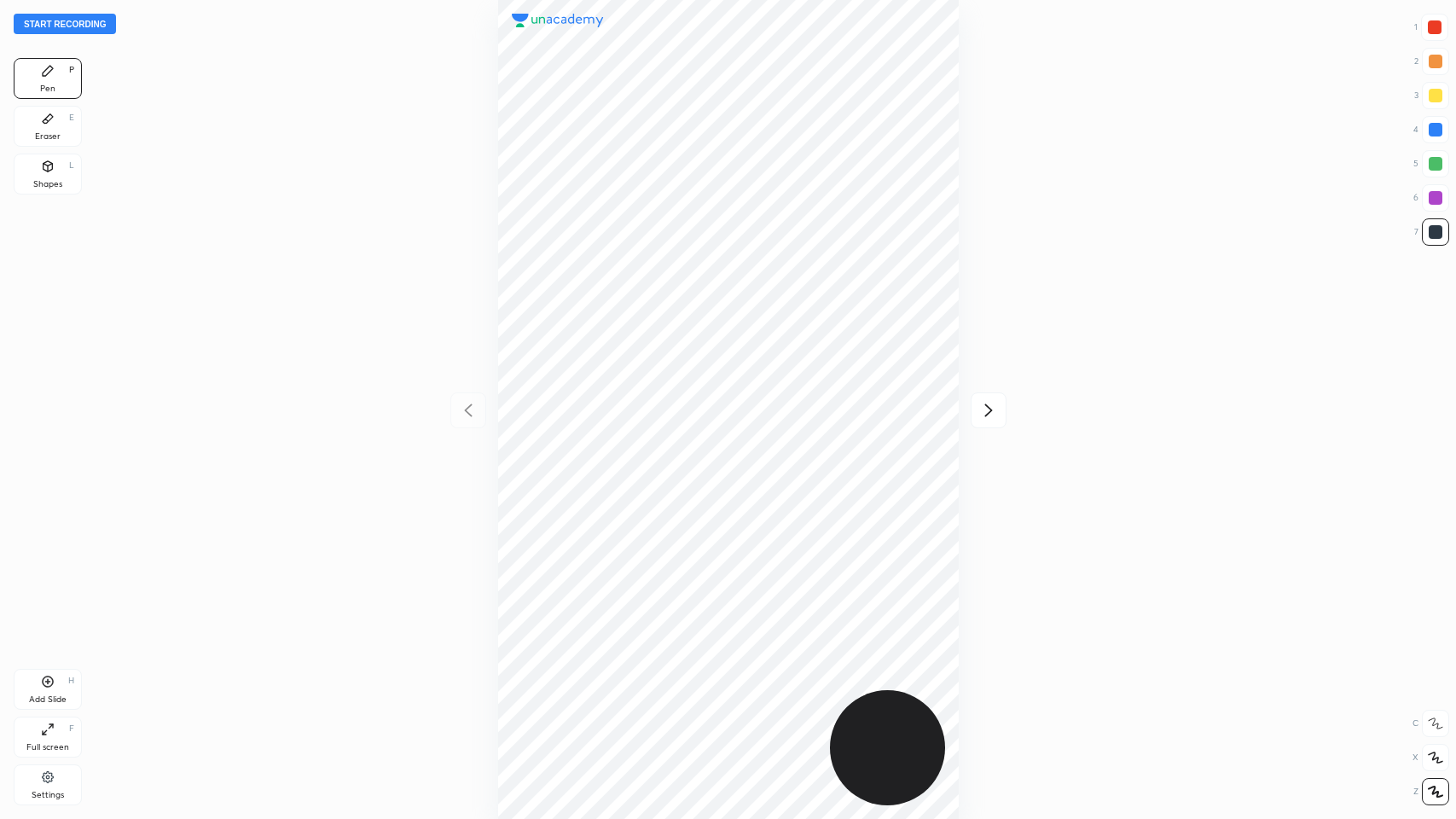click 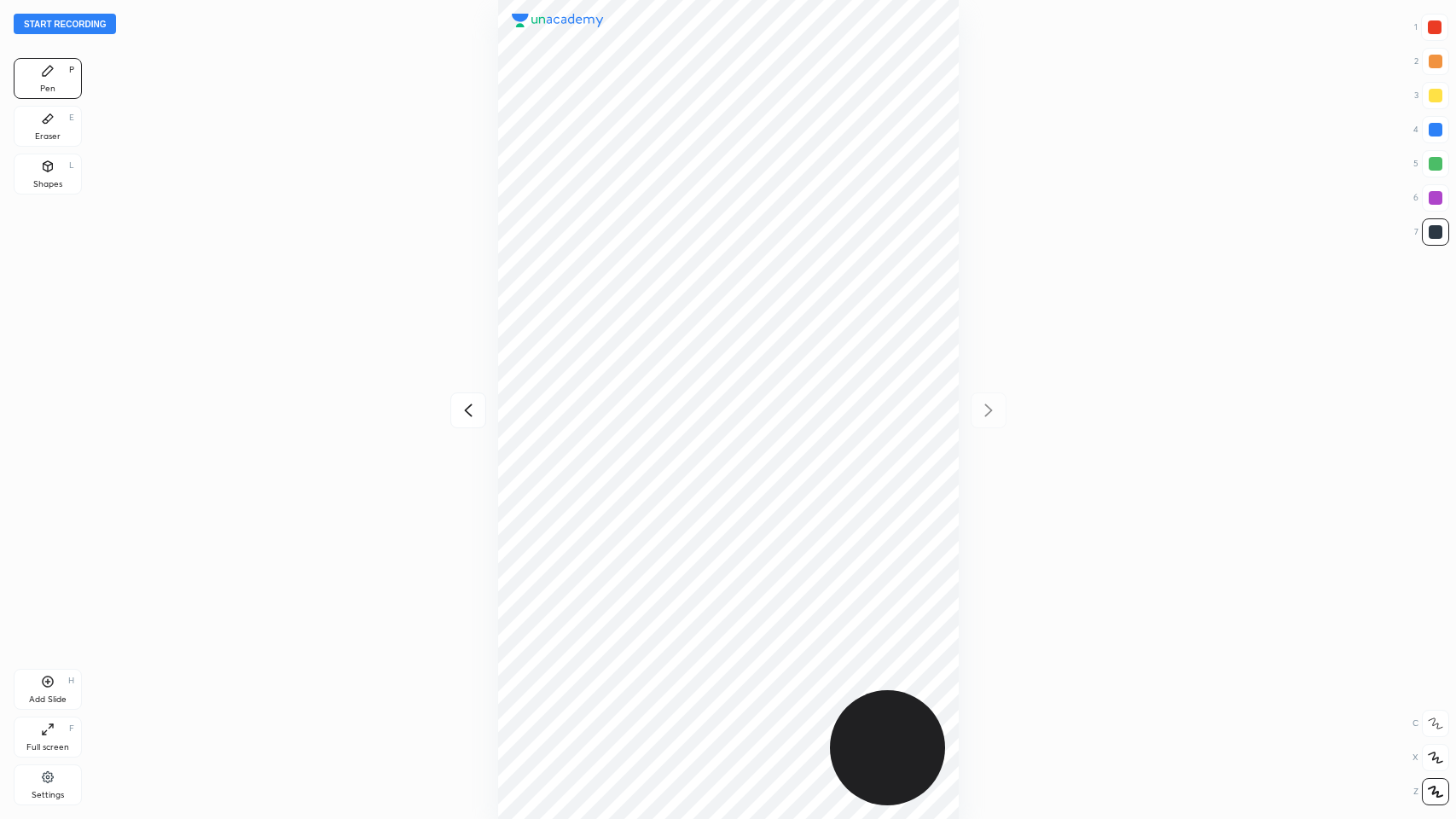 click 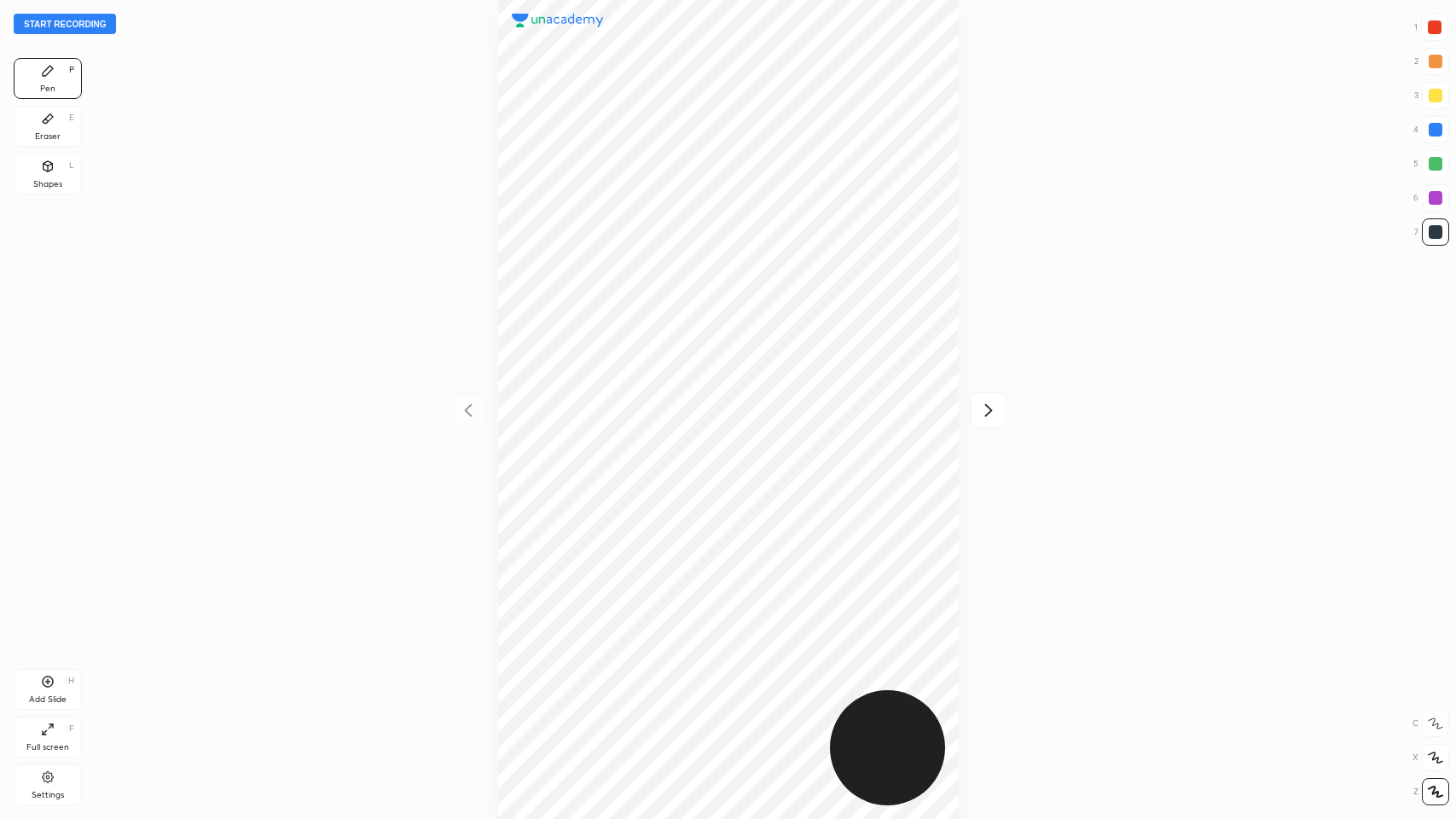 click 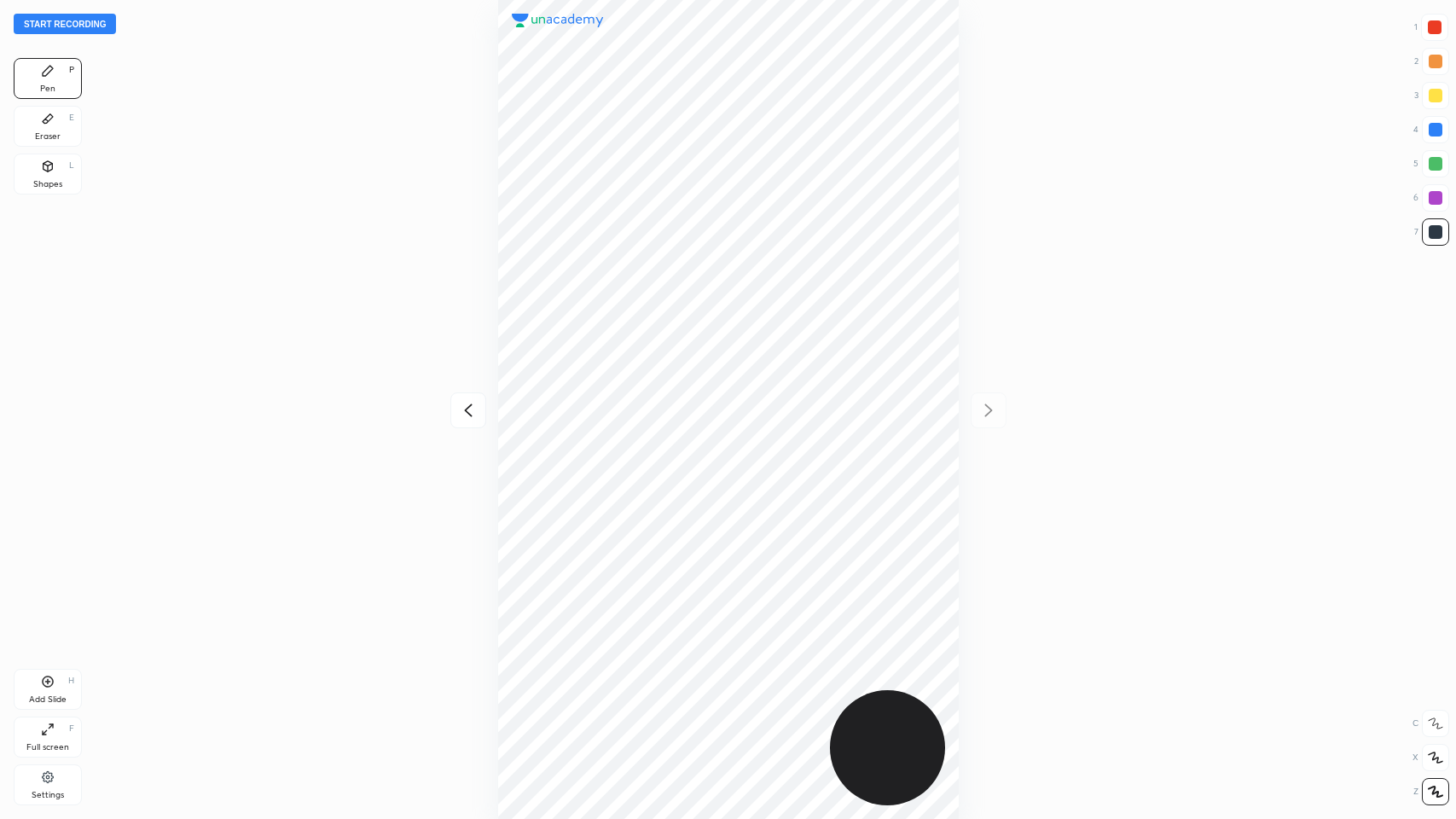 click 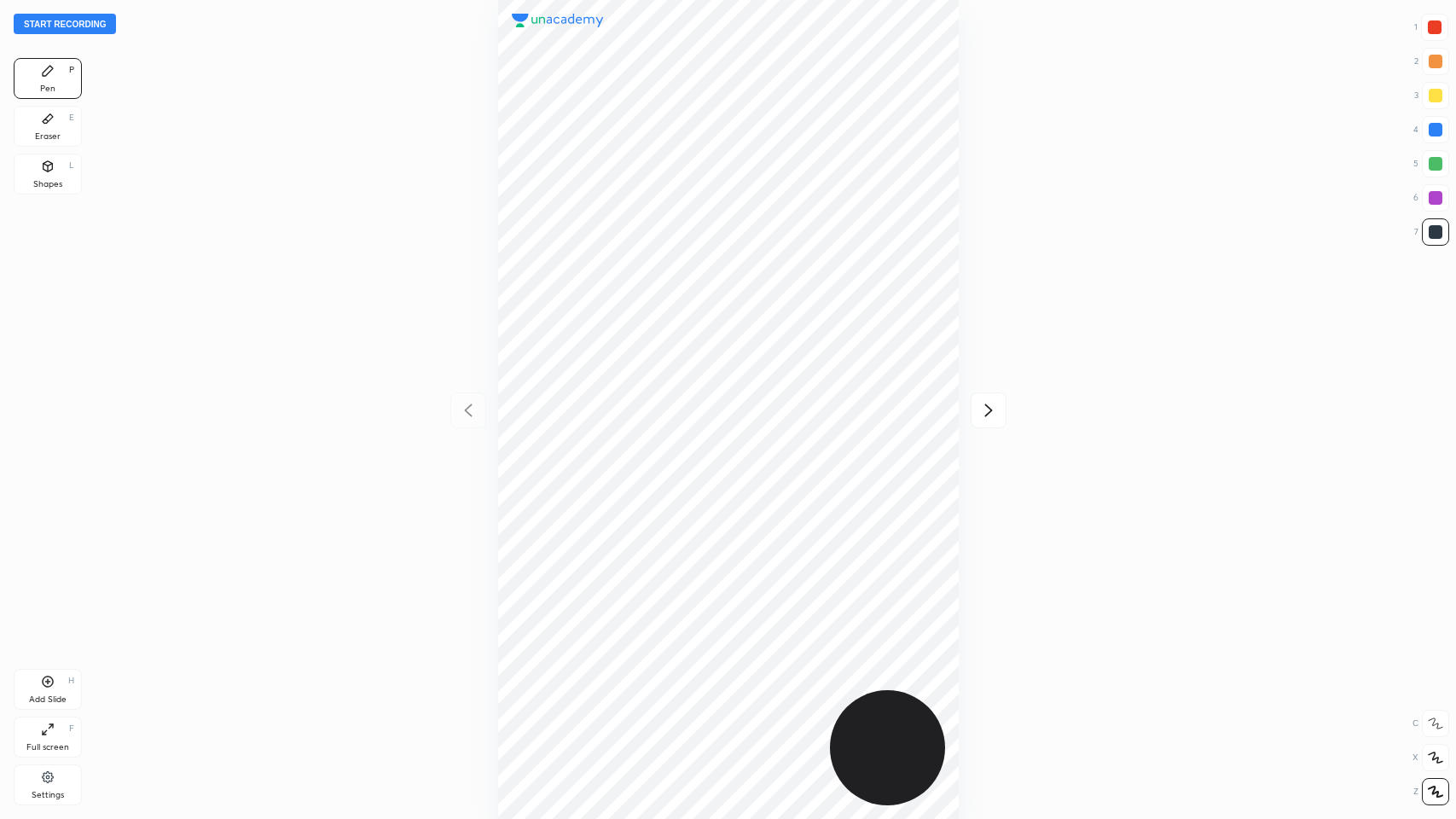 click 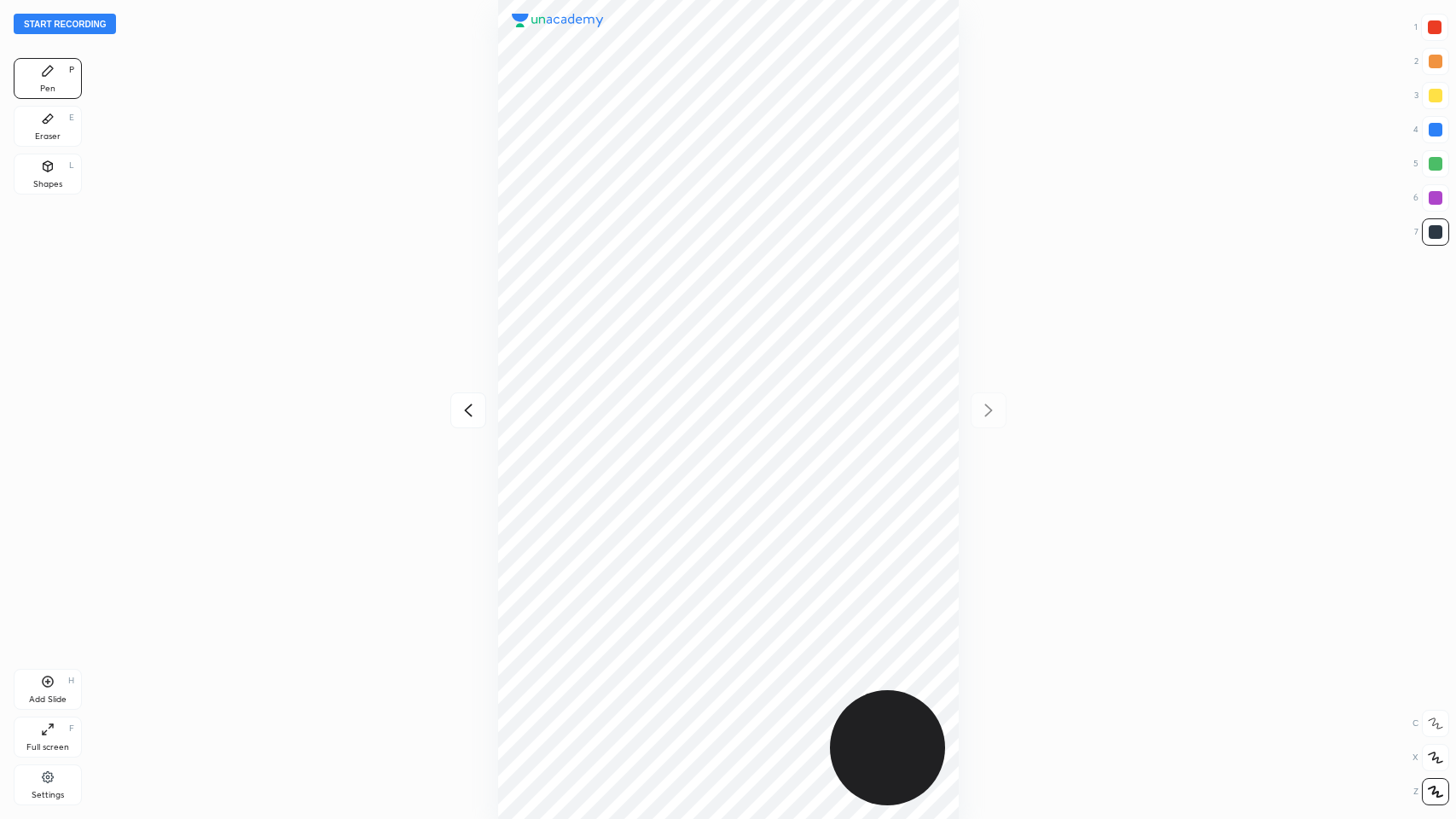 click 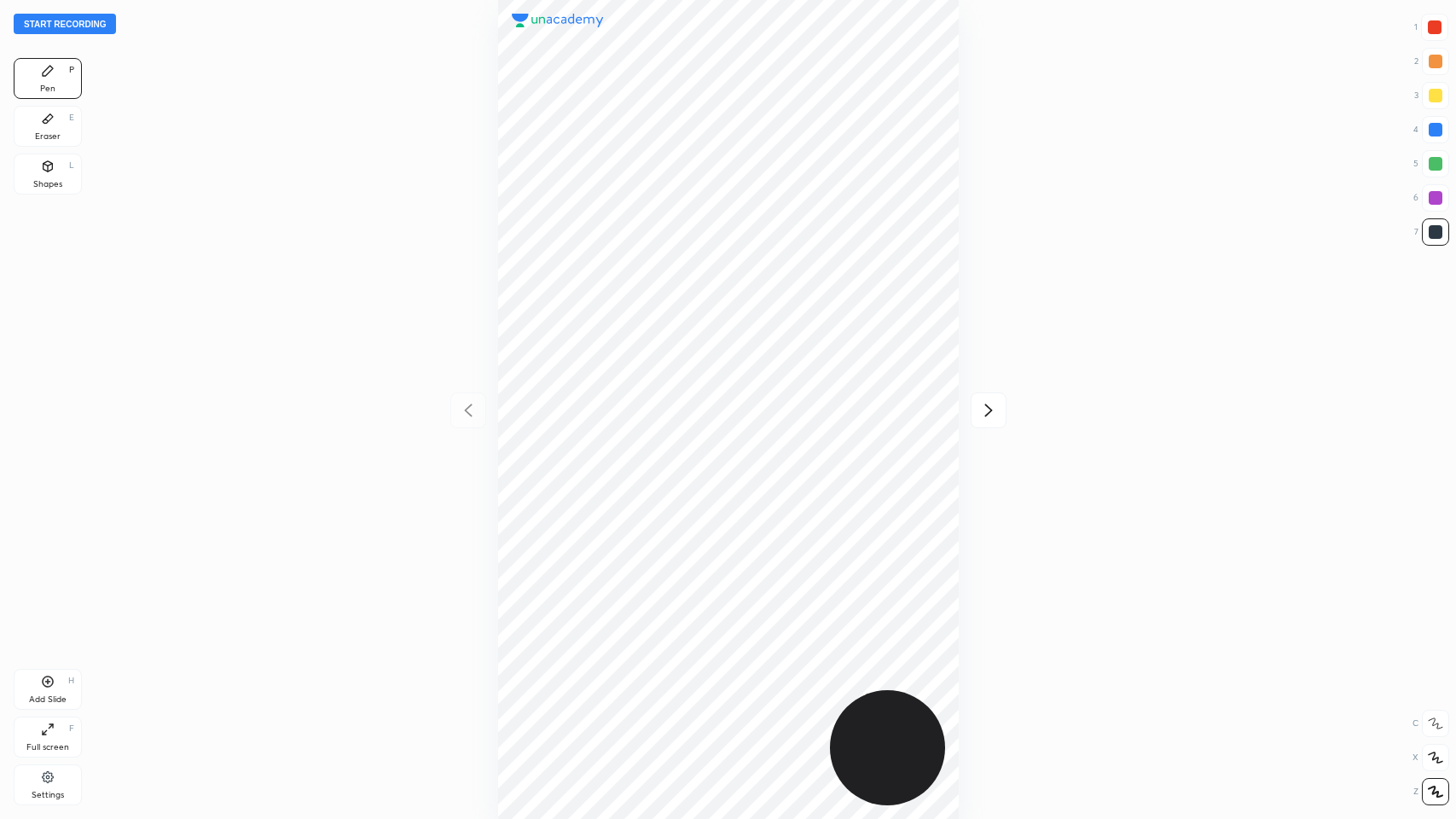 click 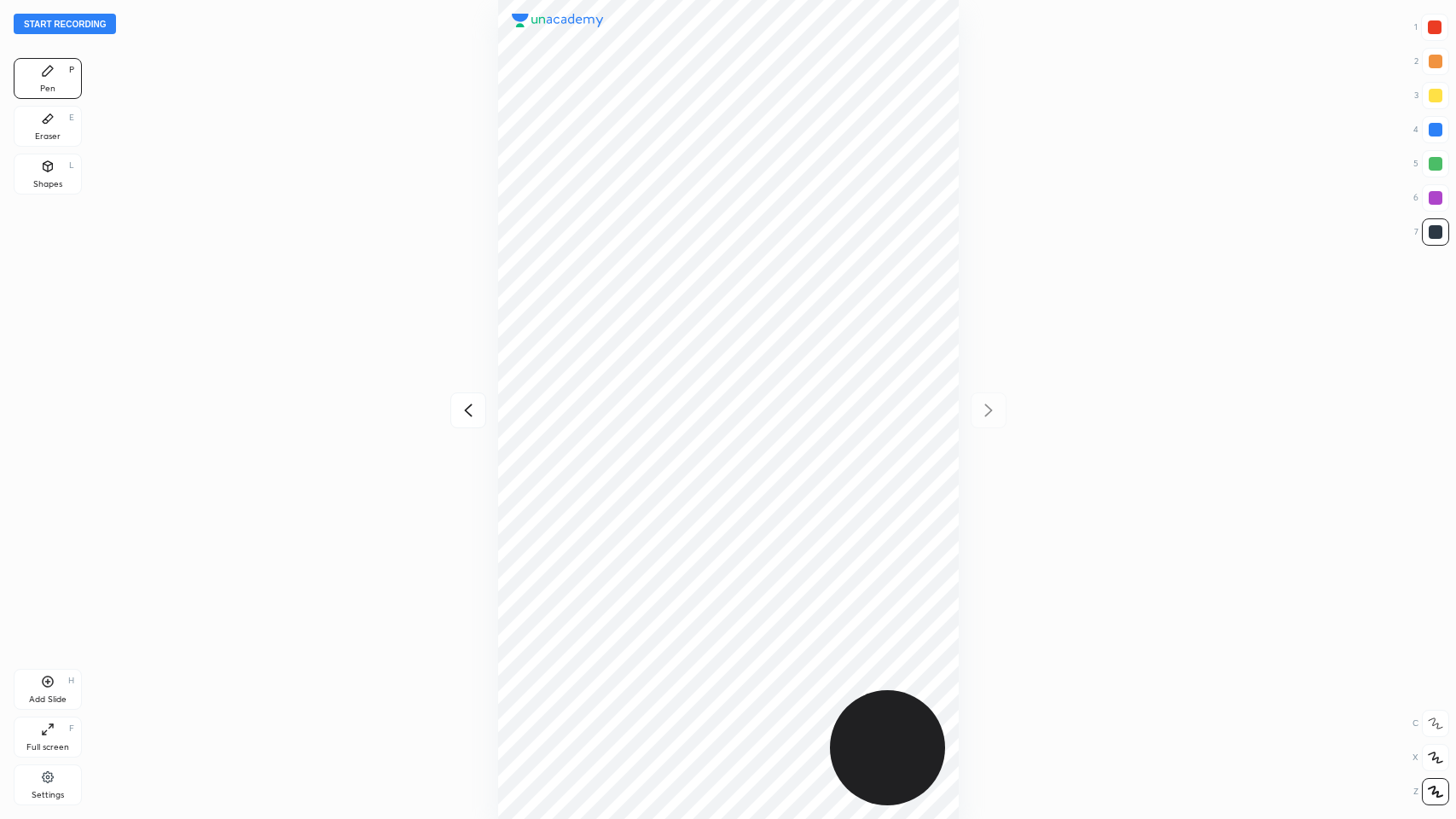 click 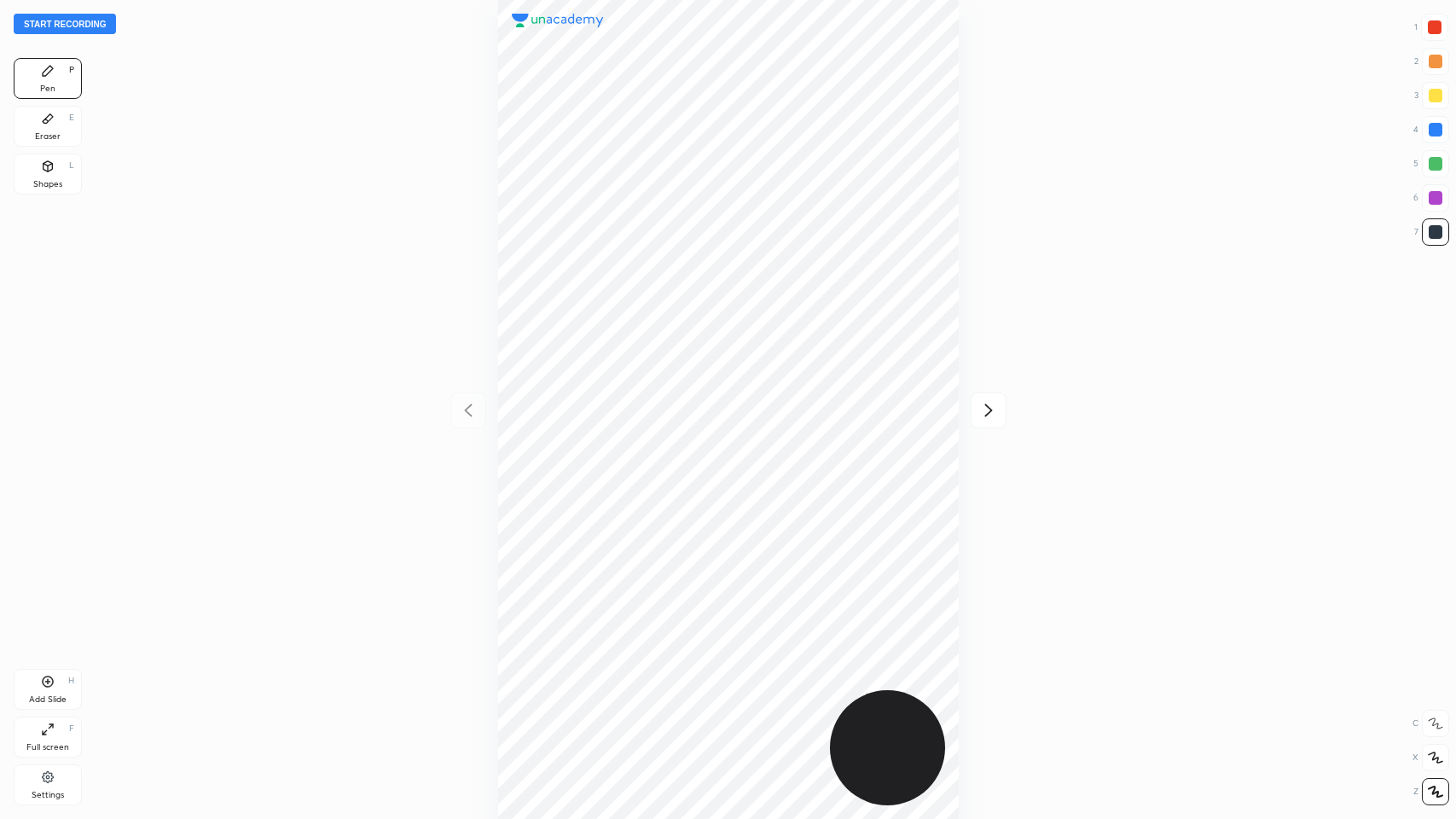 click 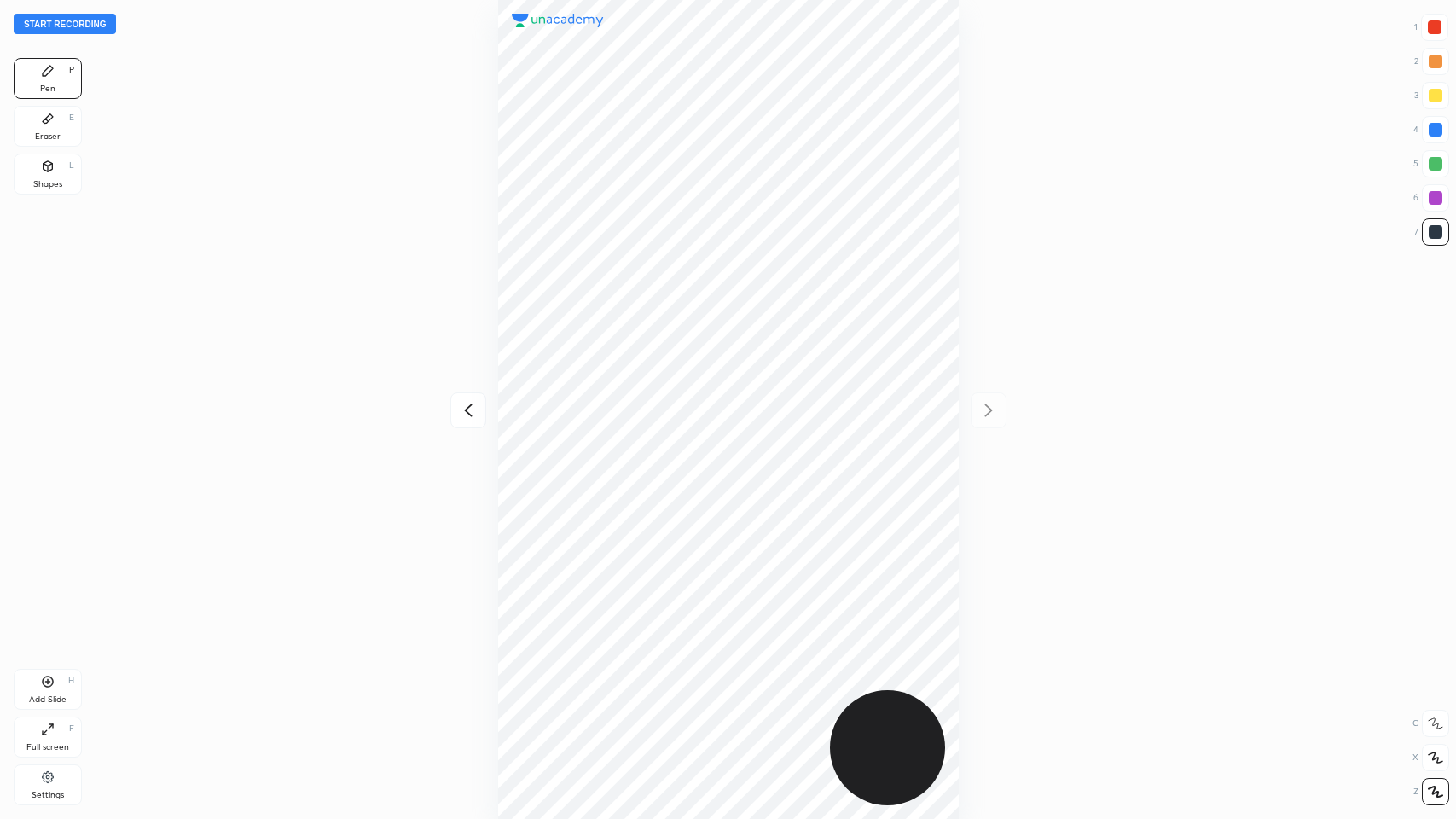 click 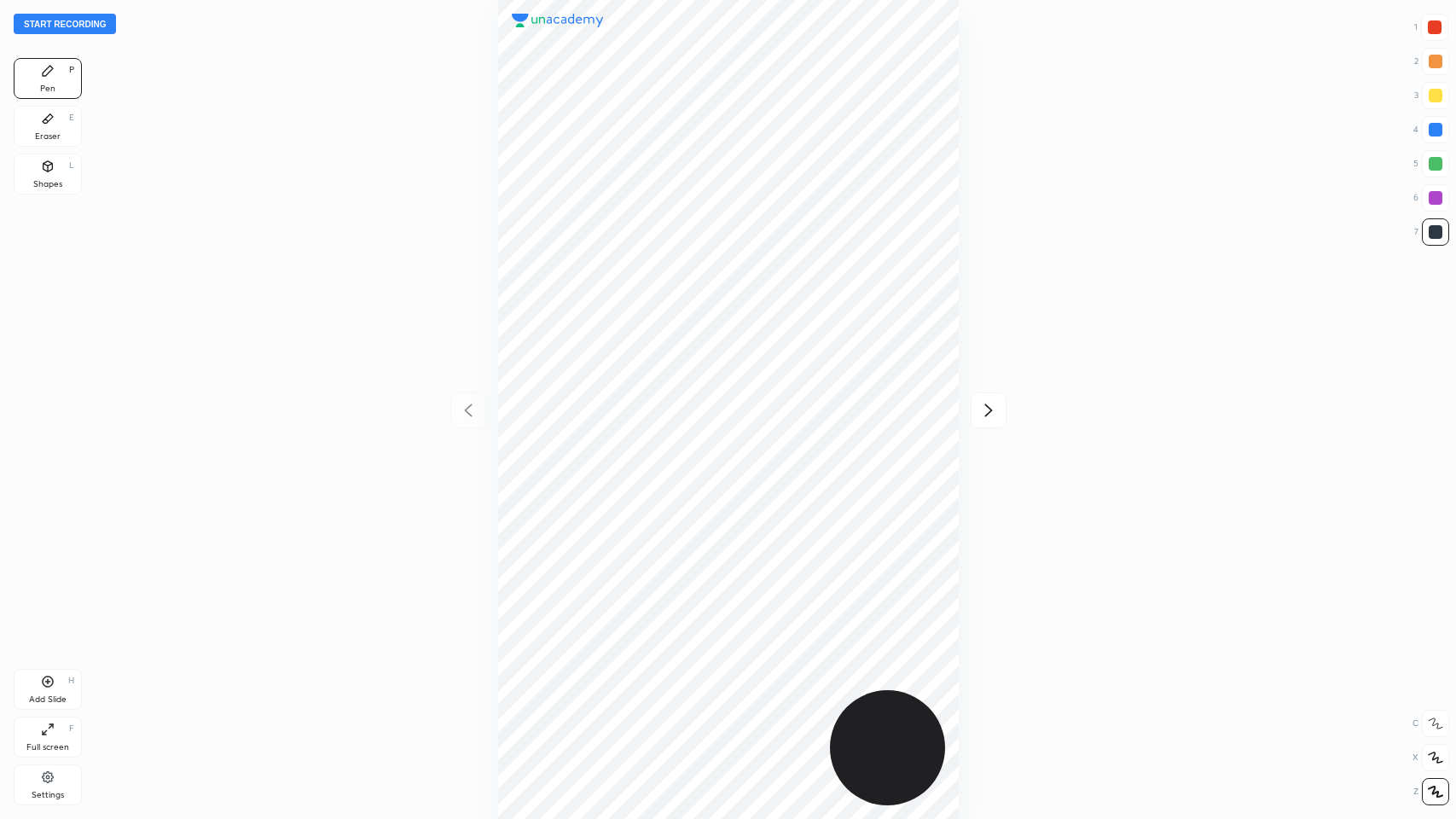 click 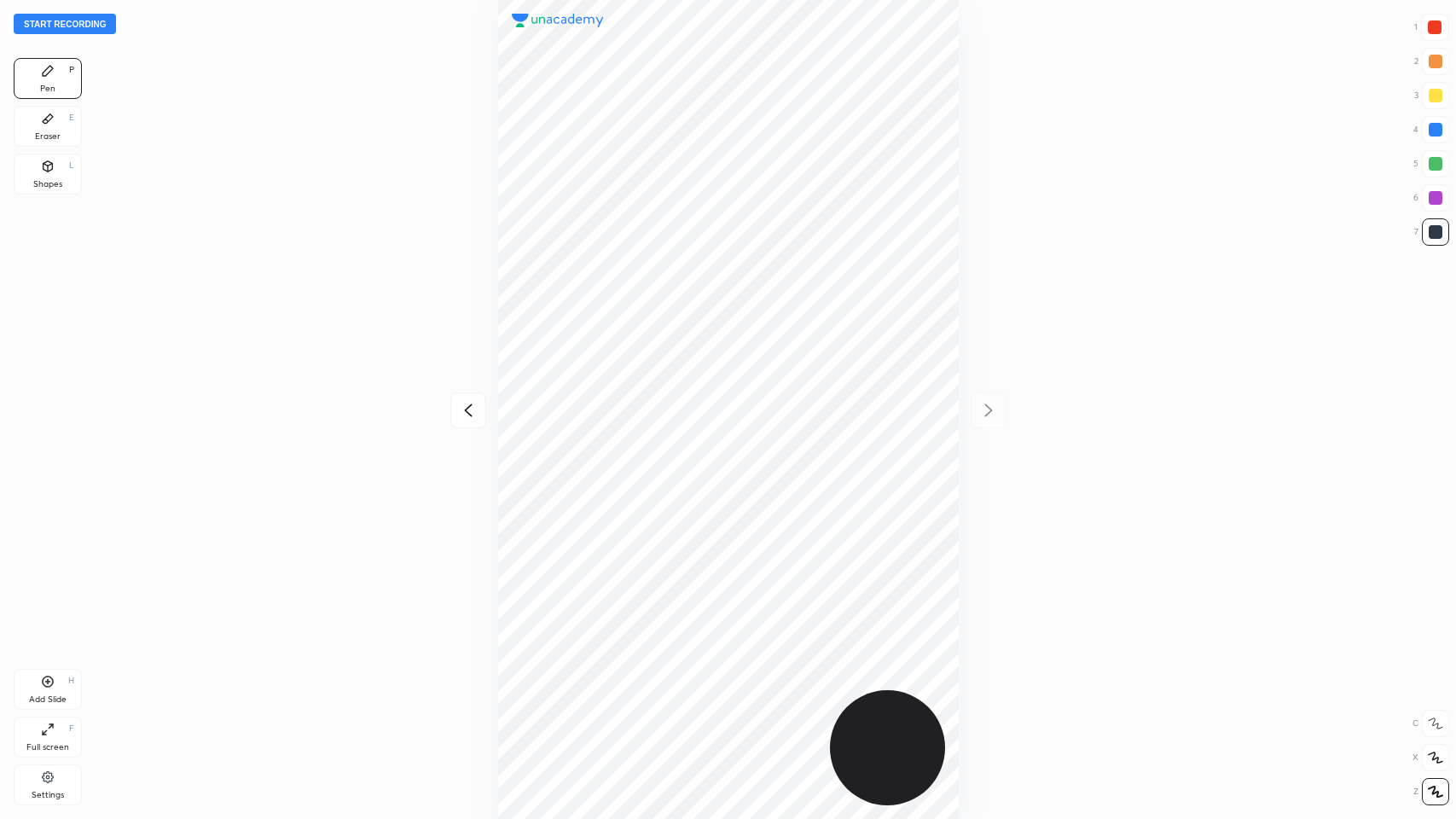 click 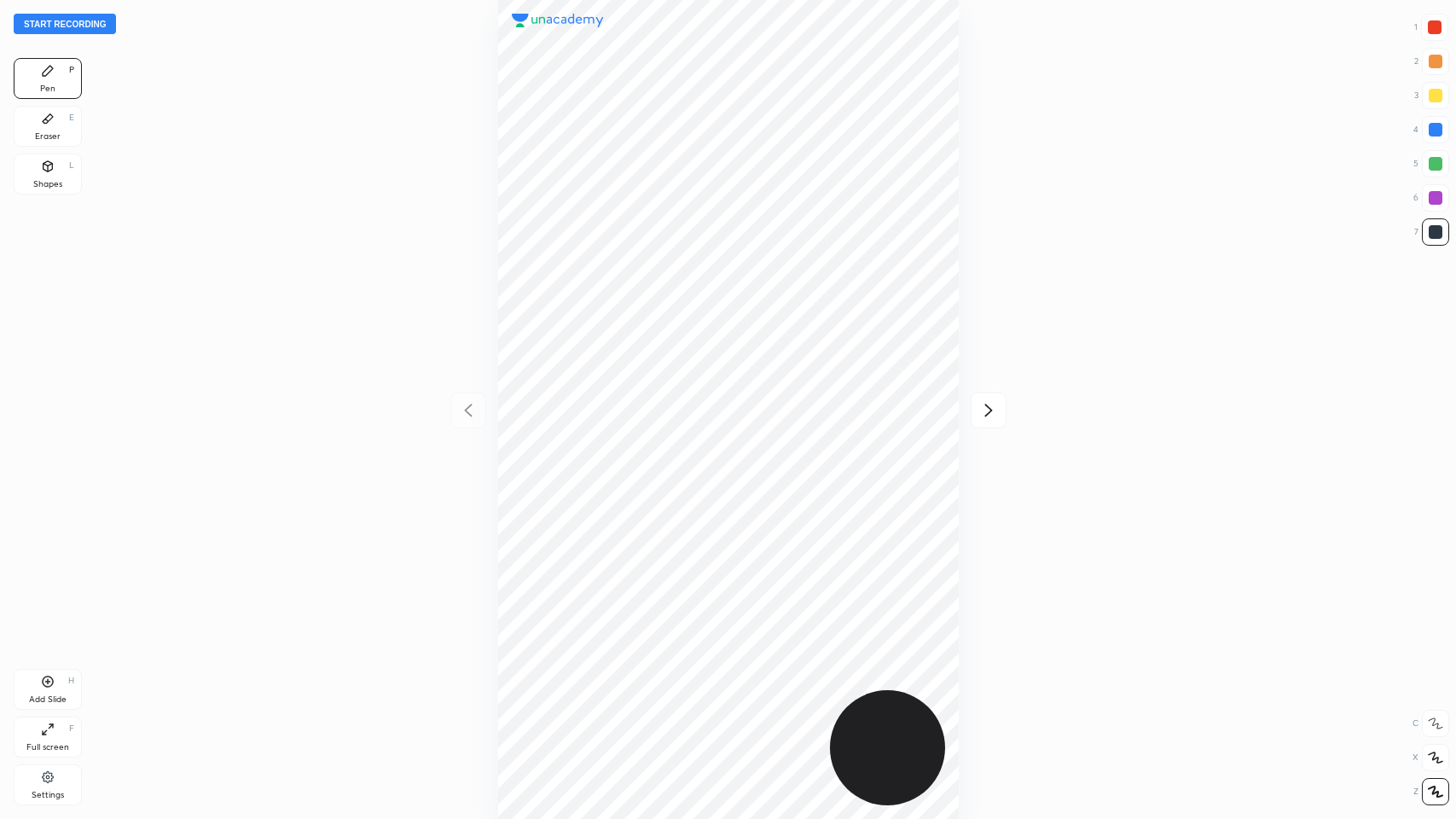click 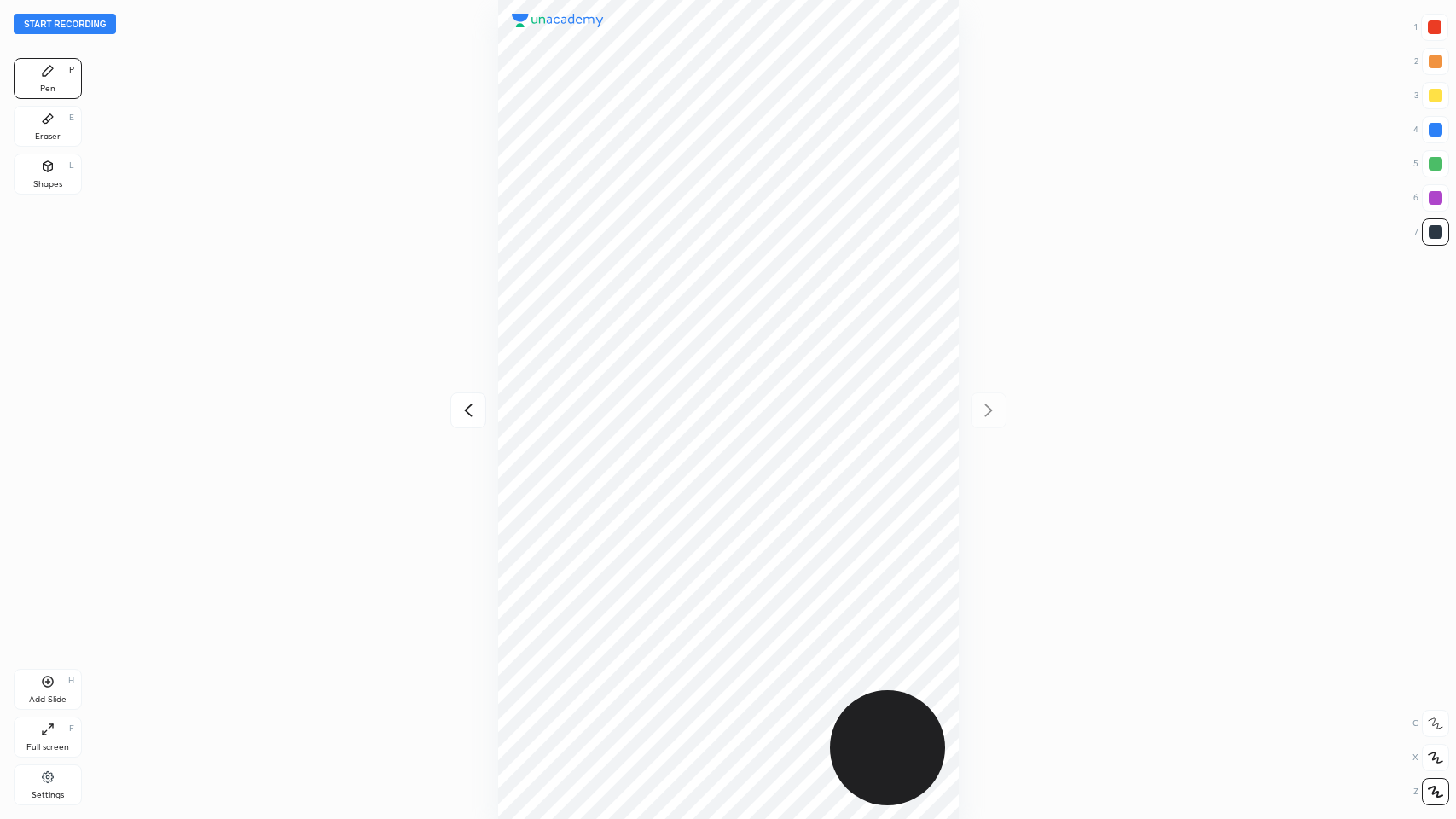 click 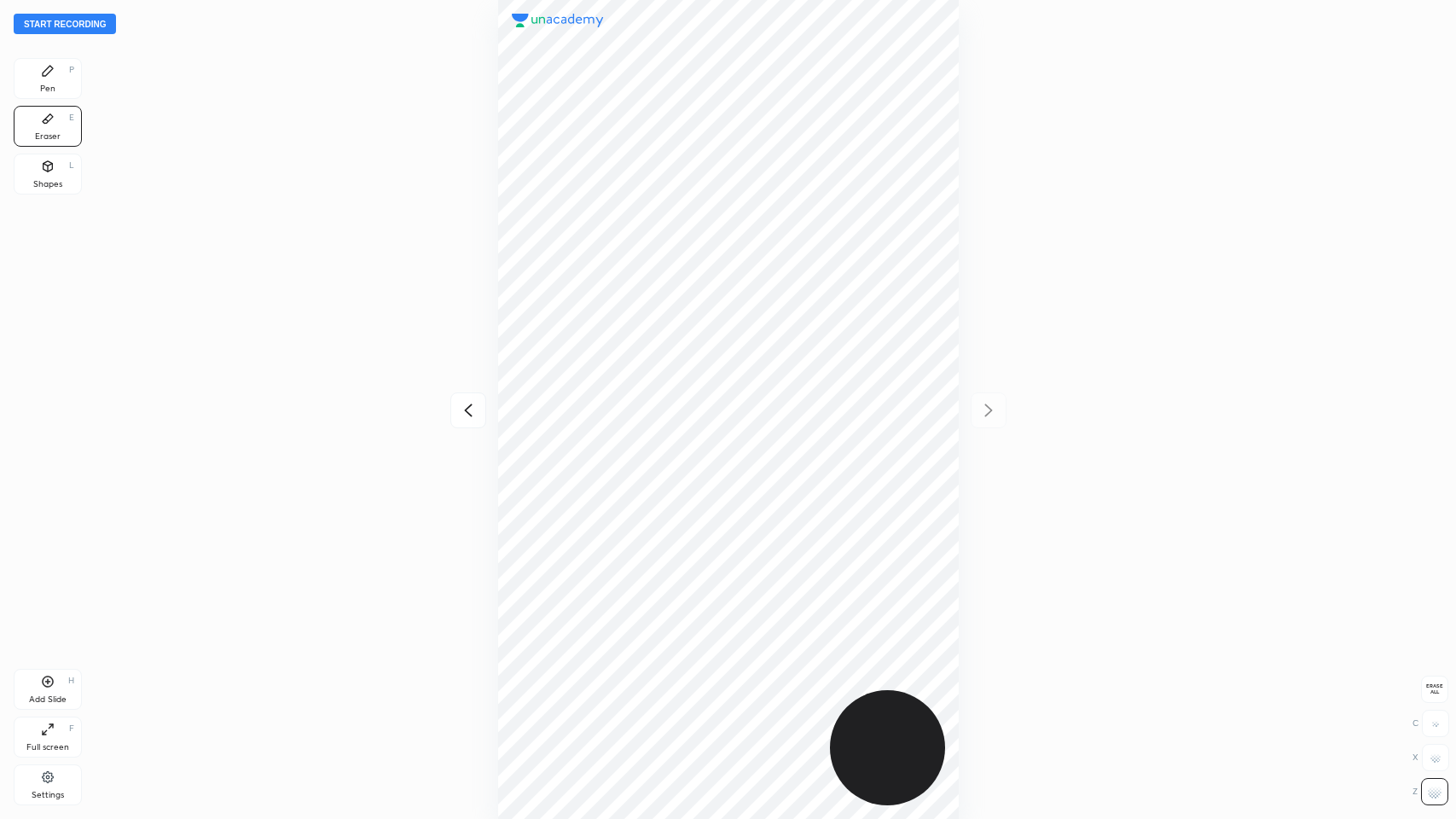click on "Pen P" at bounding box center (48, 78) 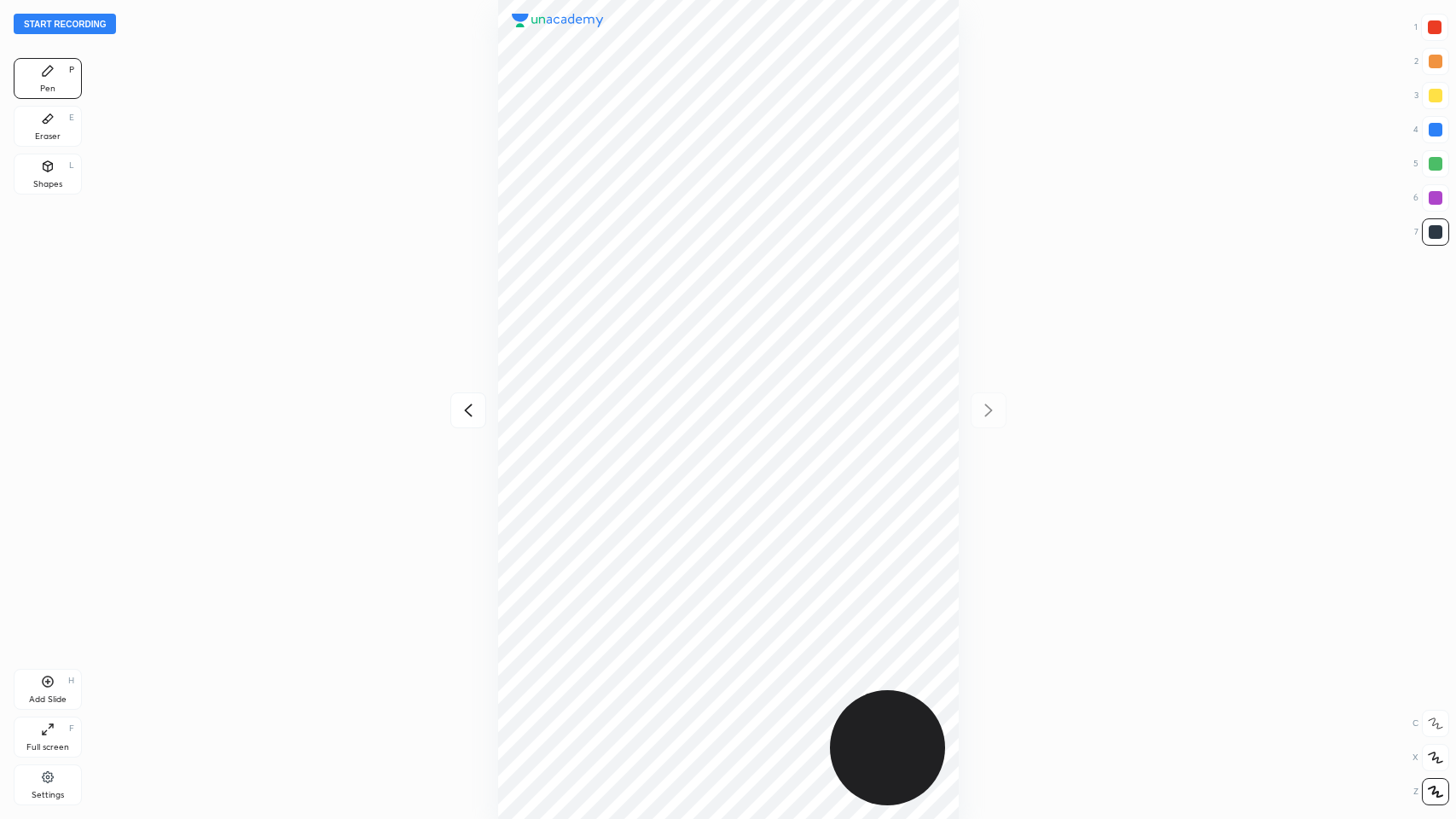 drag, startPoint x: 47, startPoint y: 121, endPoint x: 331, endPoint y: 250, distance: 311.92467 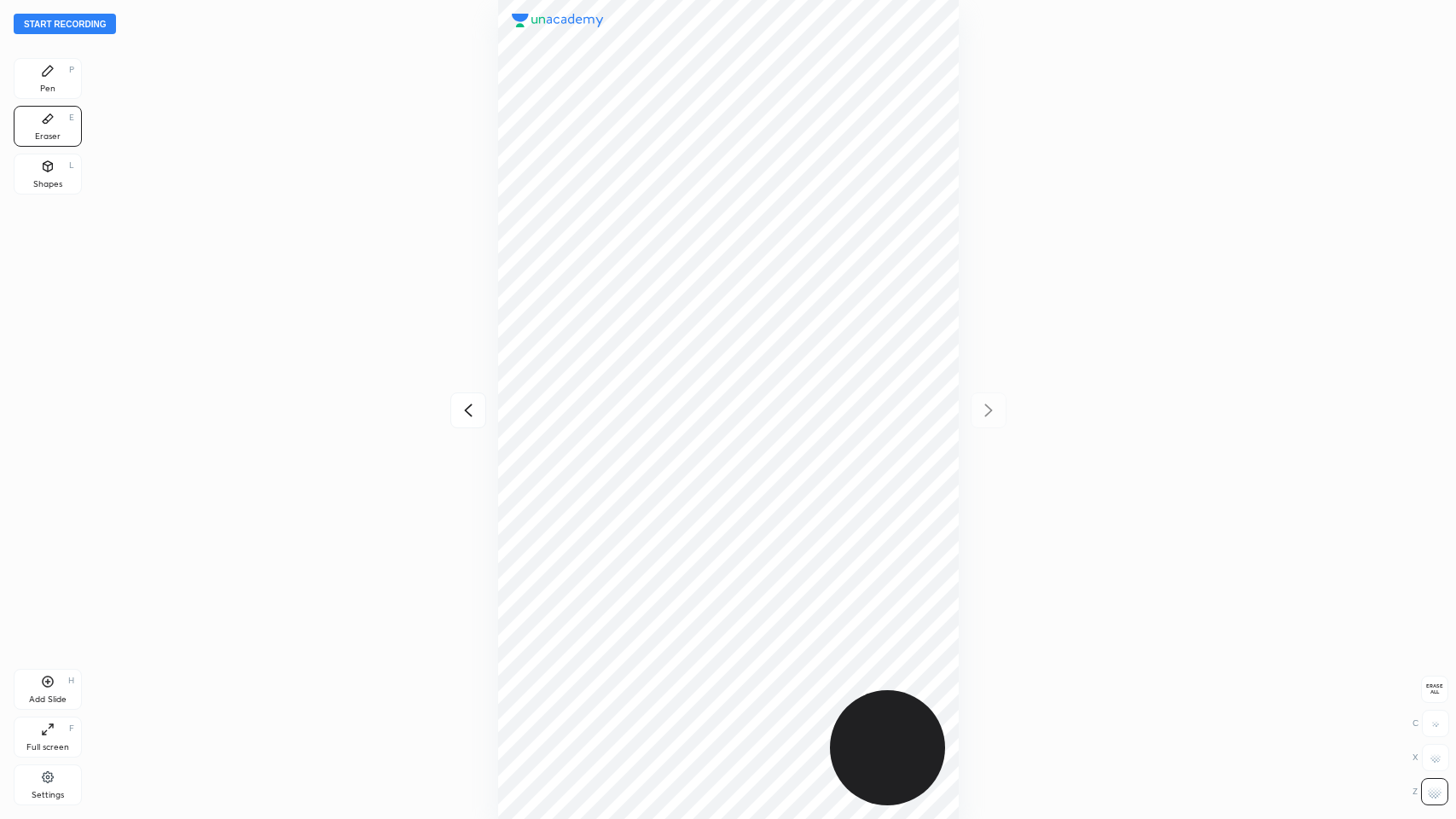 click on "Pen P" at bounding box center [48, 78] 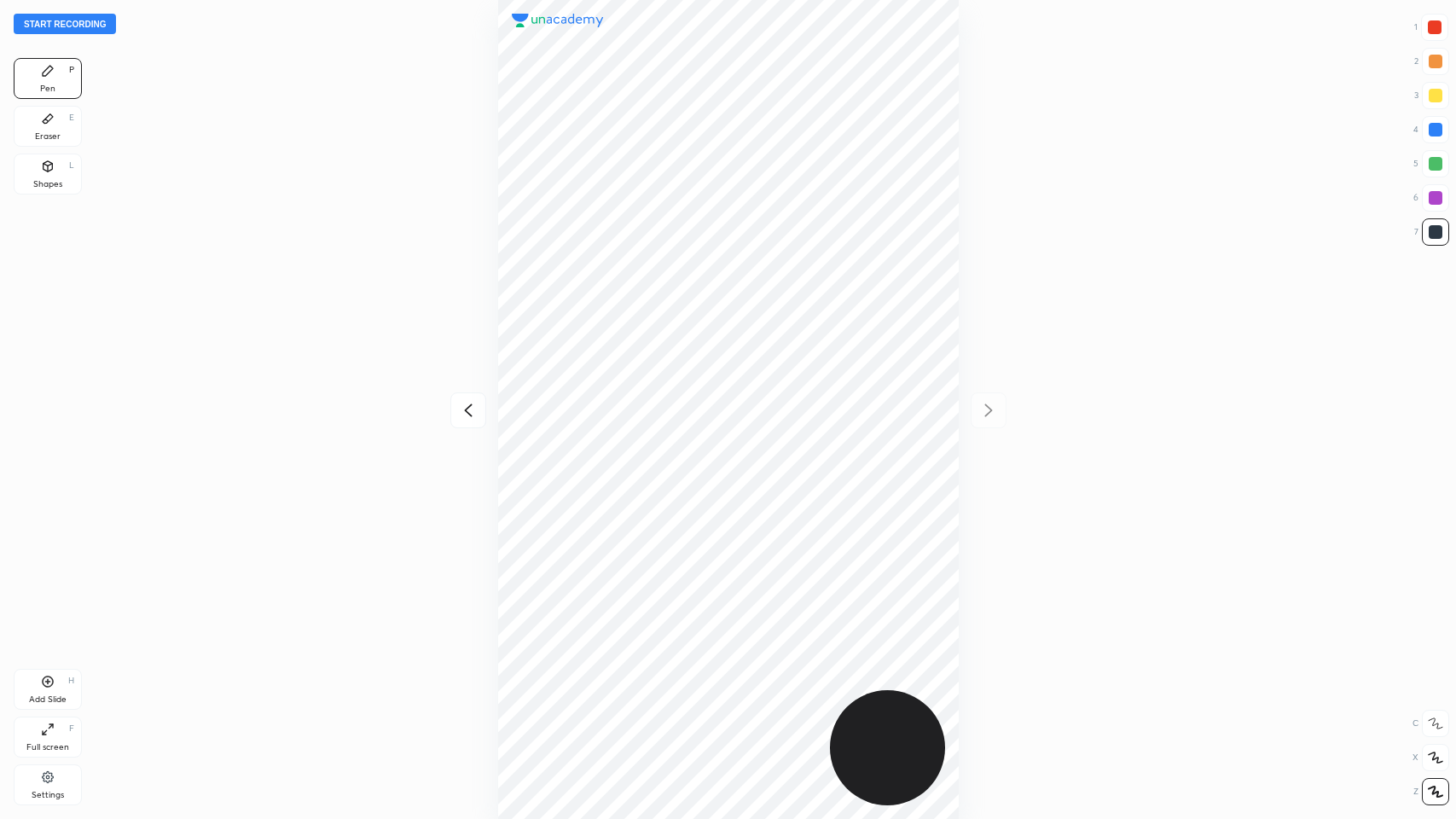 click 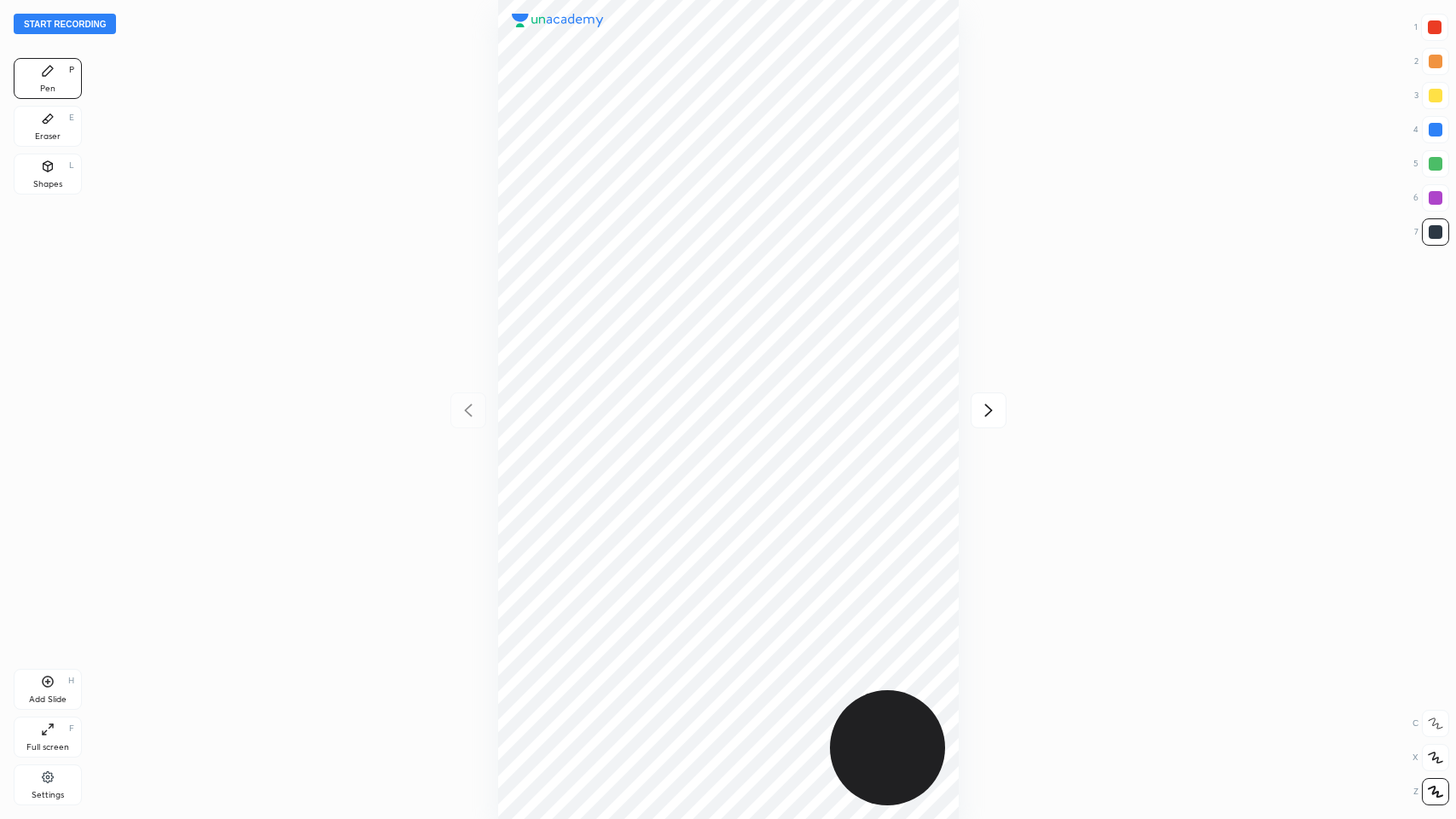 click 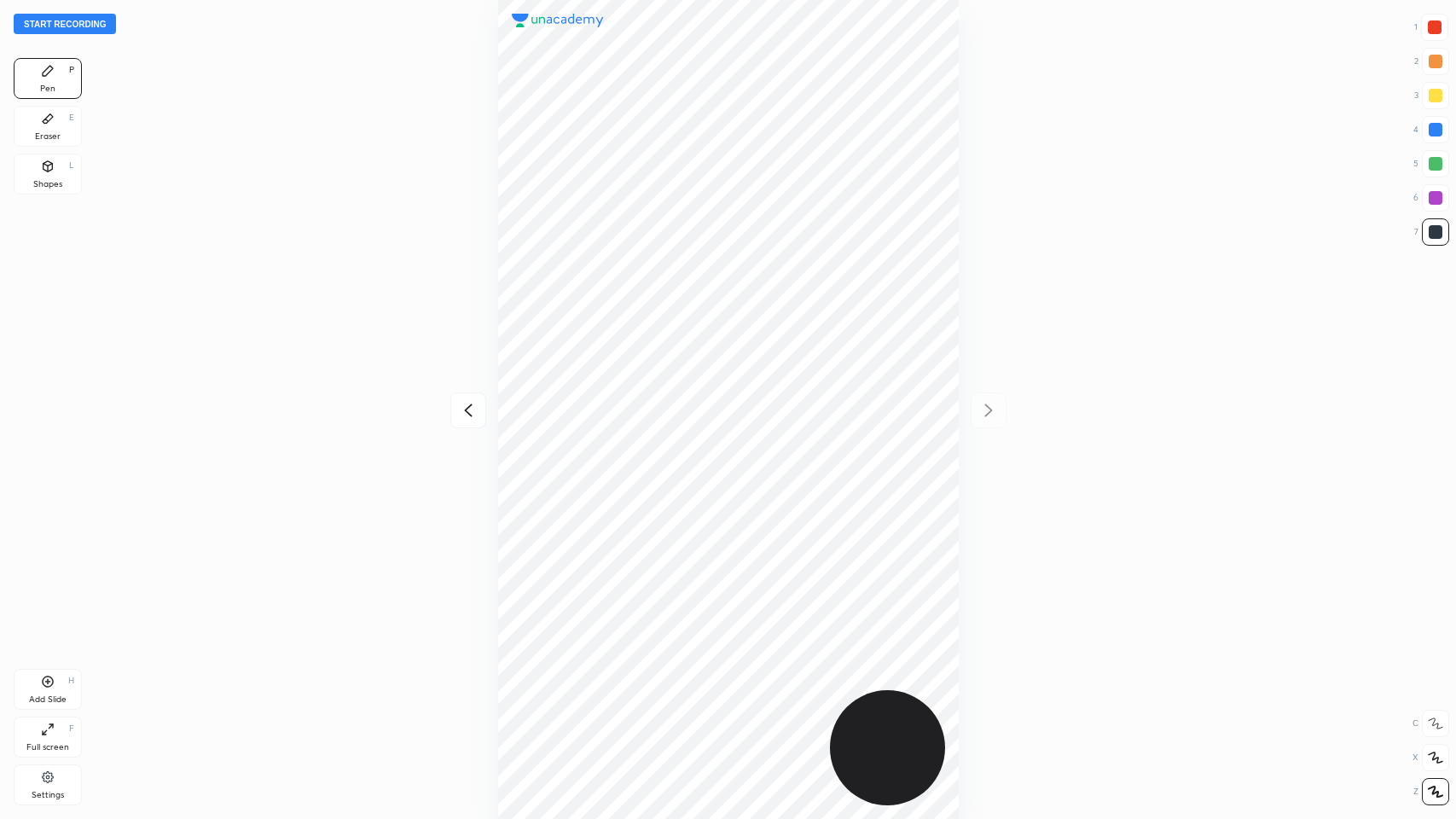 click on "Eraser E" at bounding box center (48, 126) 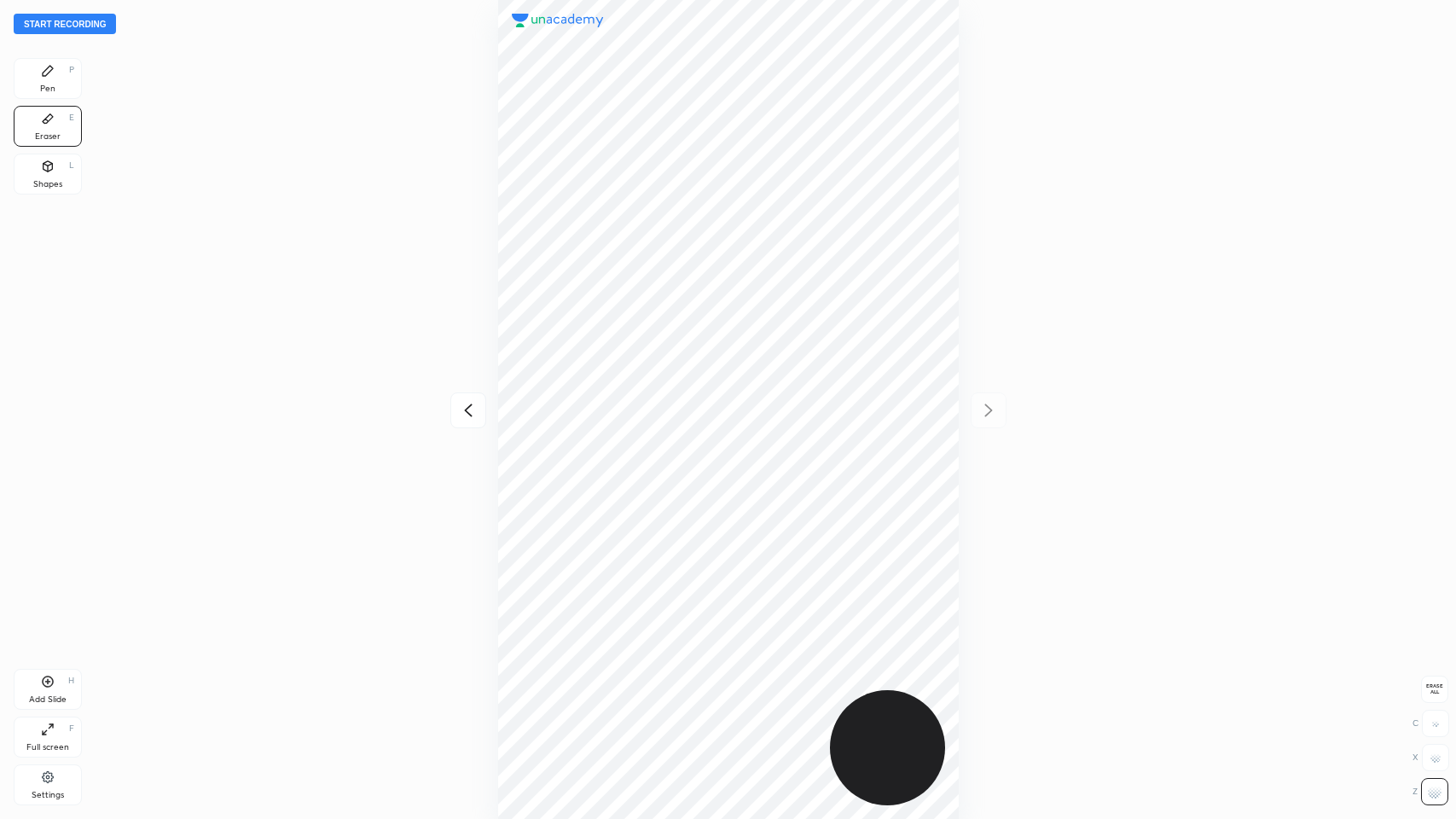 click on "Pen" at bounding box center [48, 89] 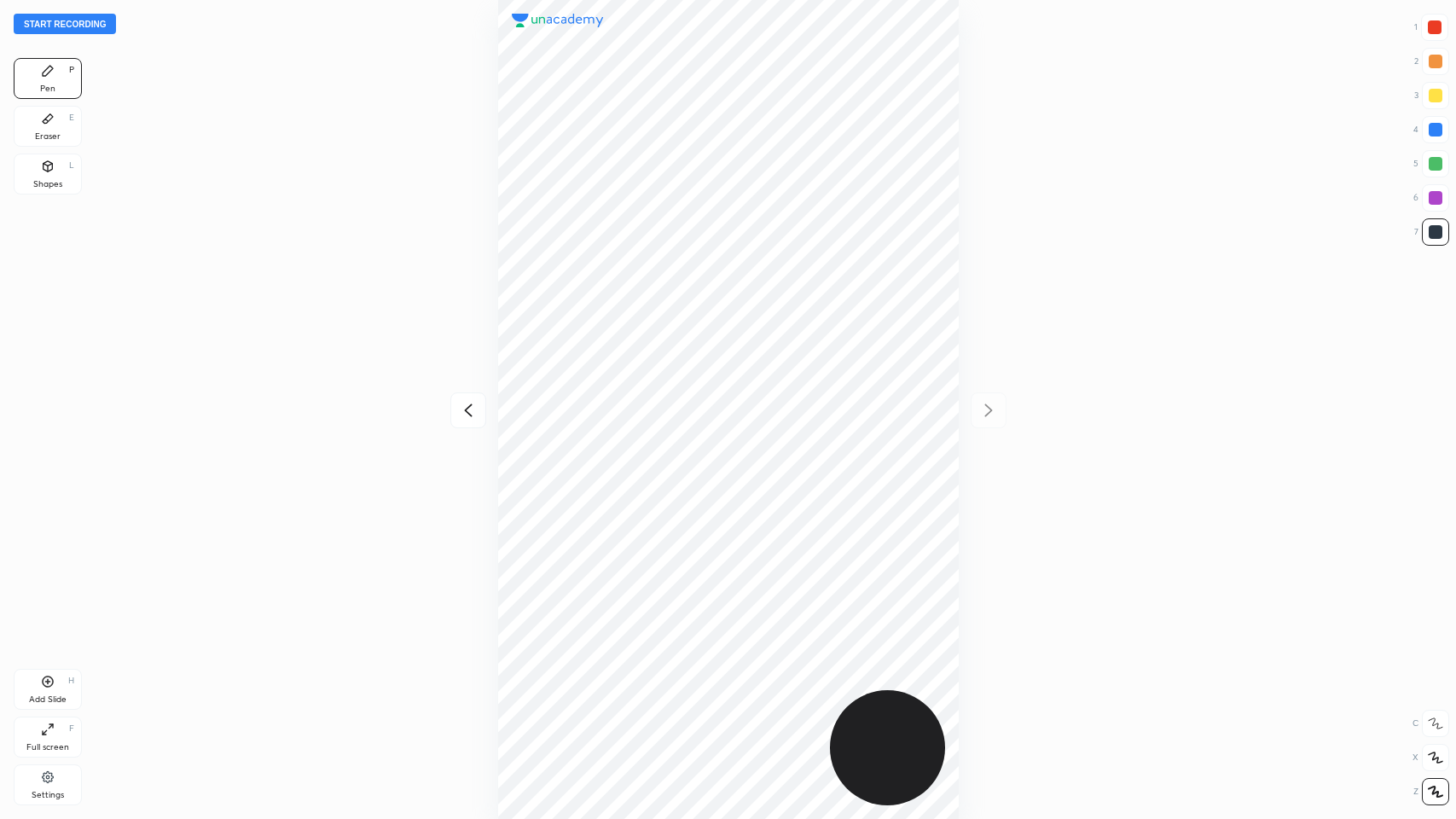 click 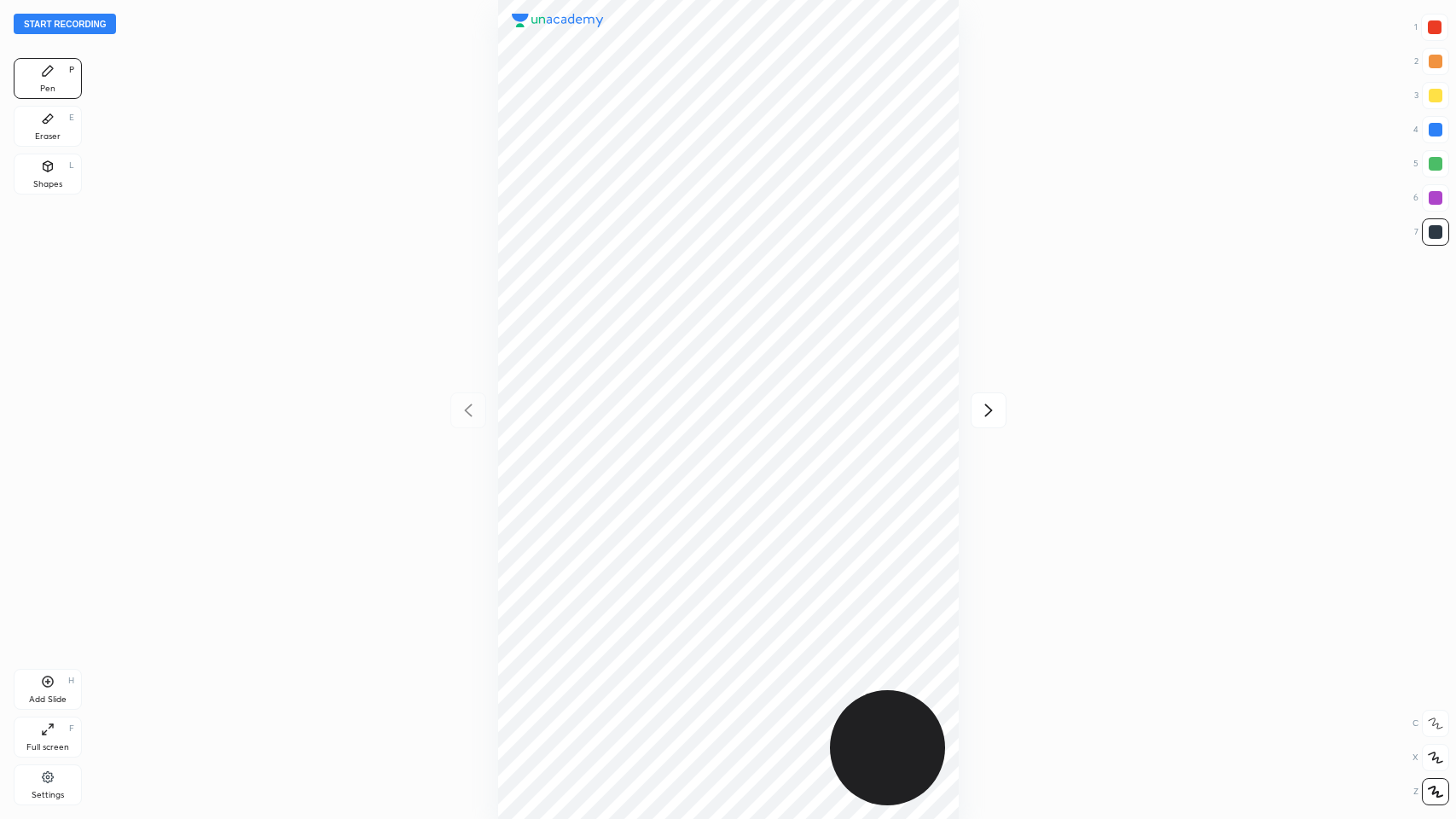 click 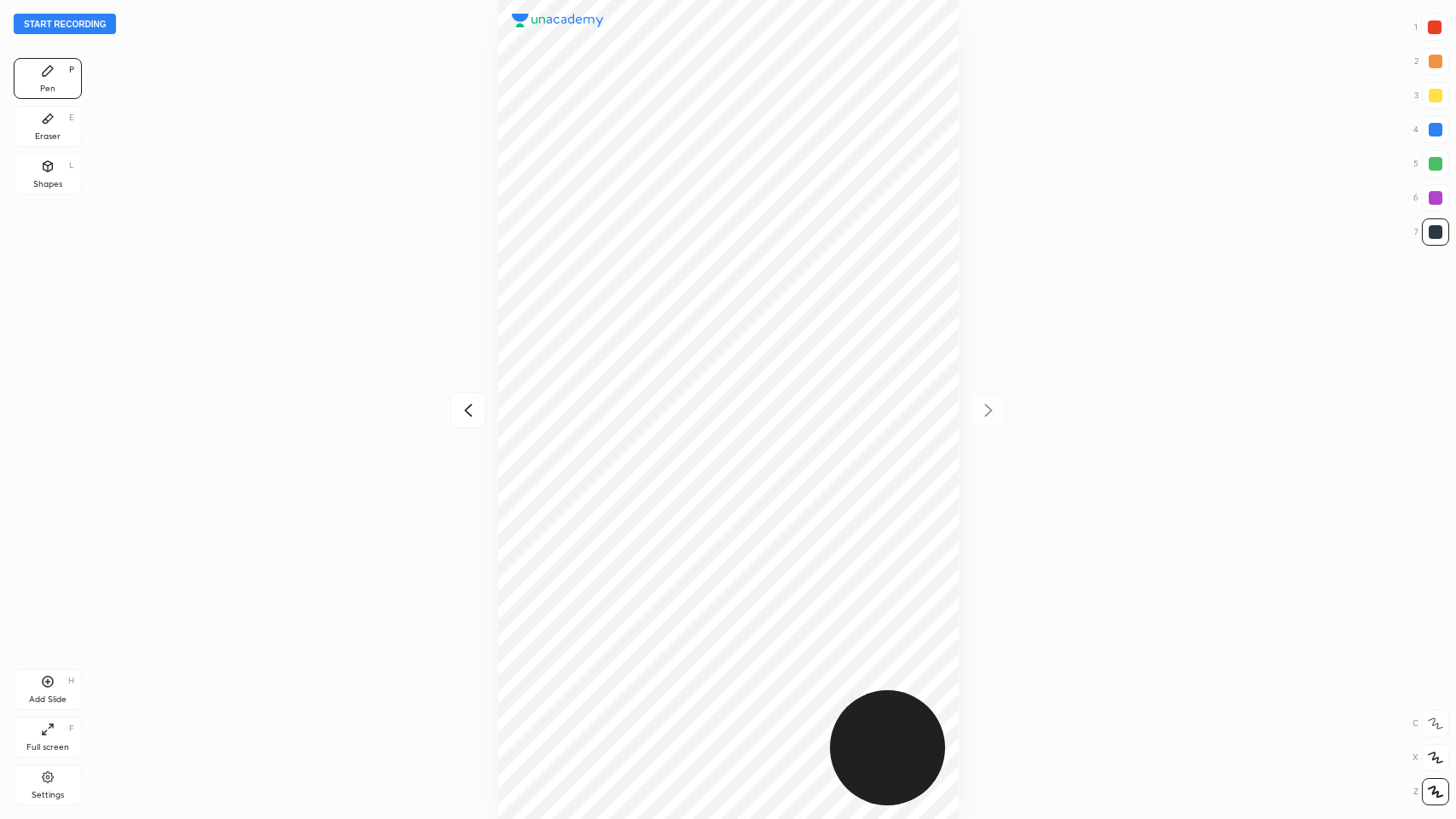 click 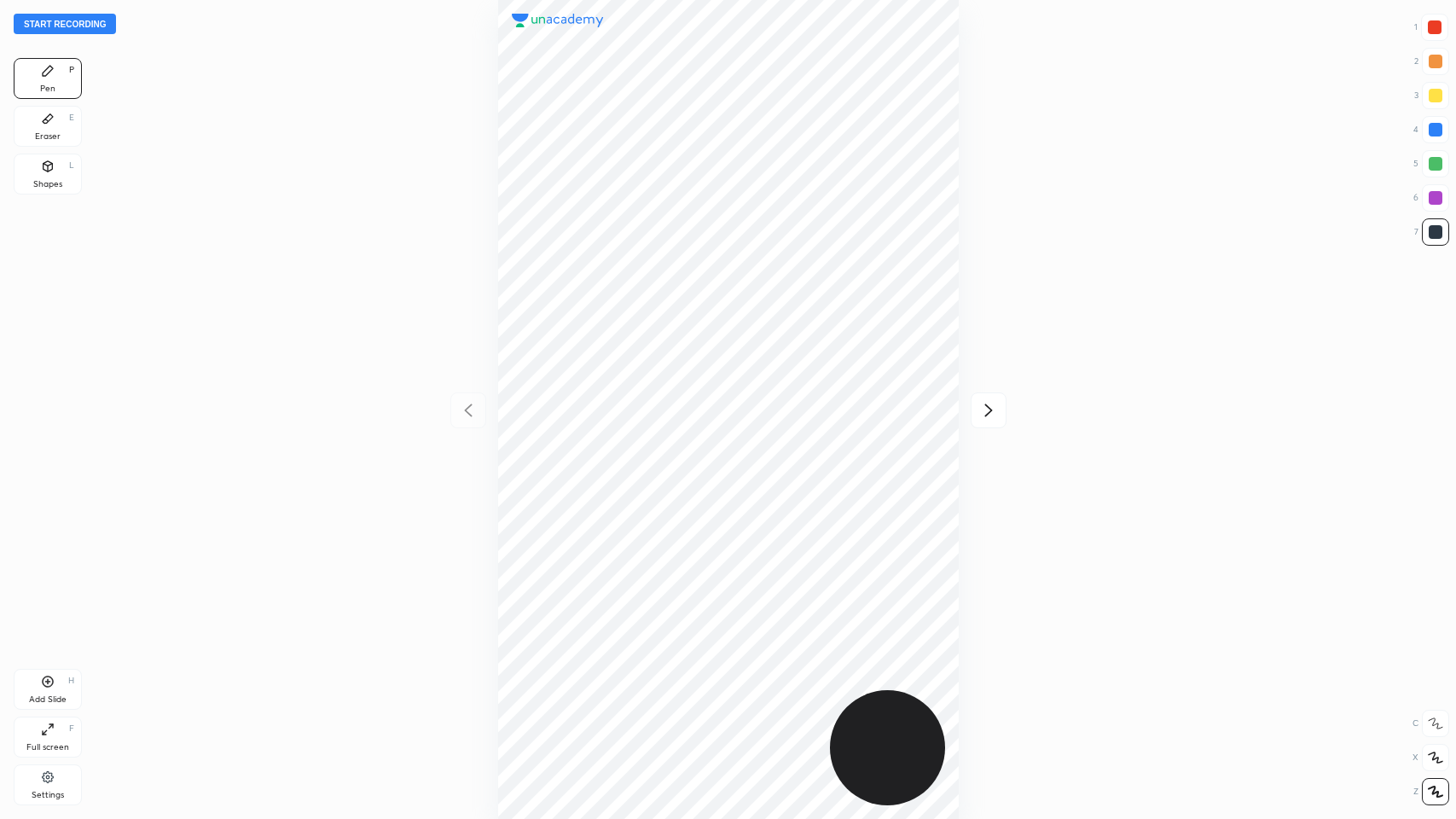 click 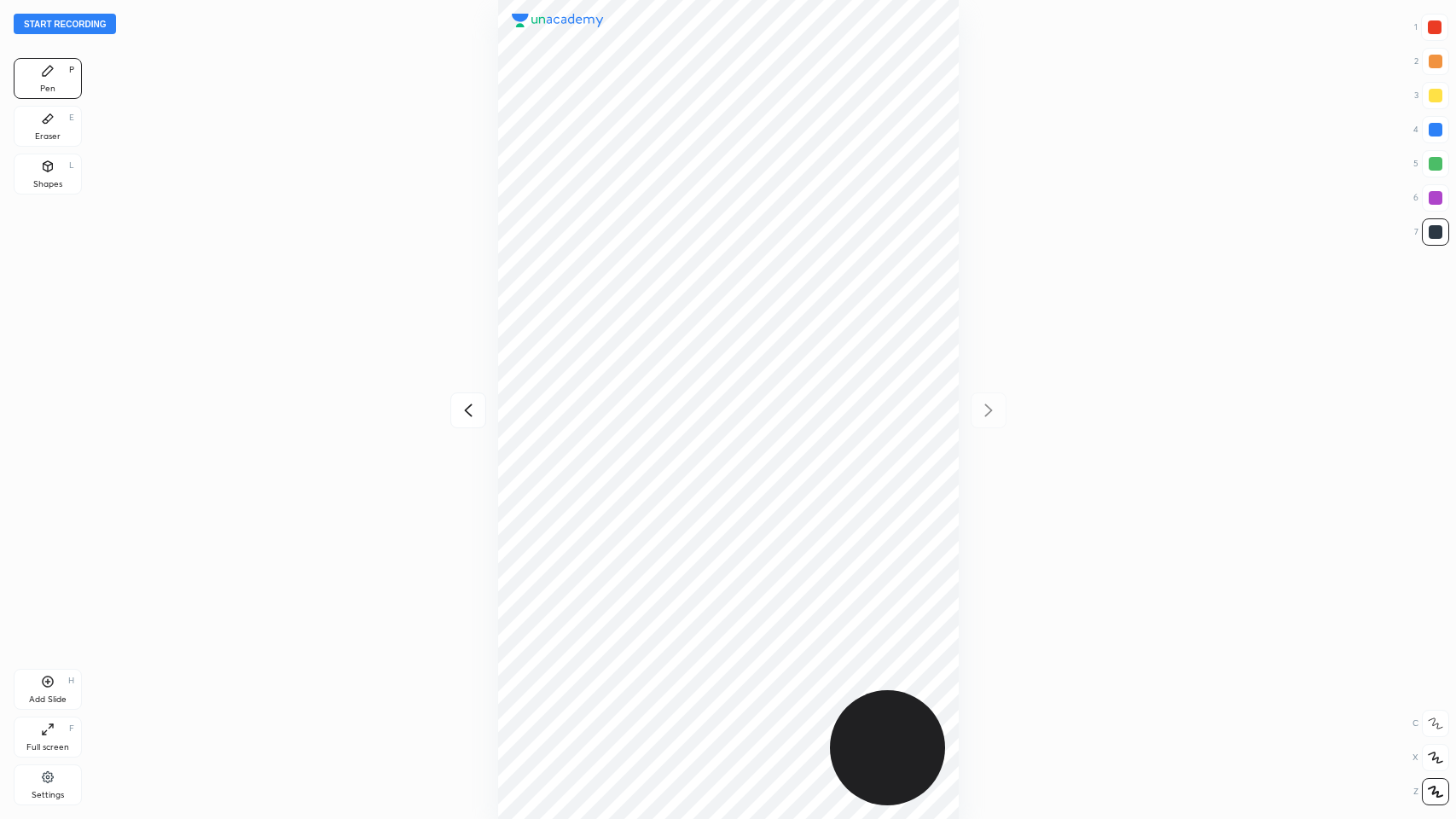 click 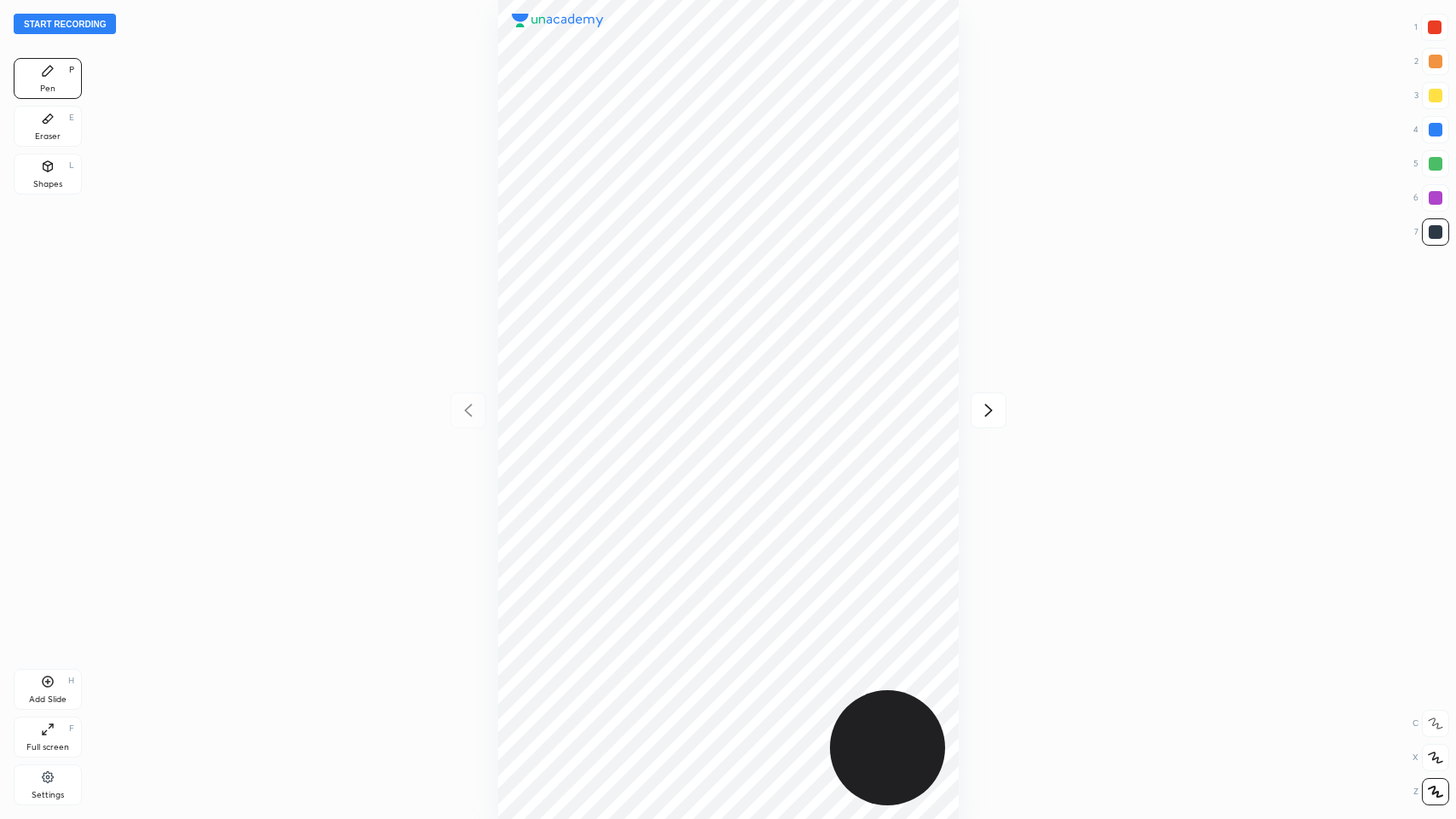 click 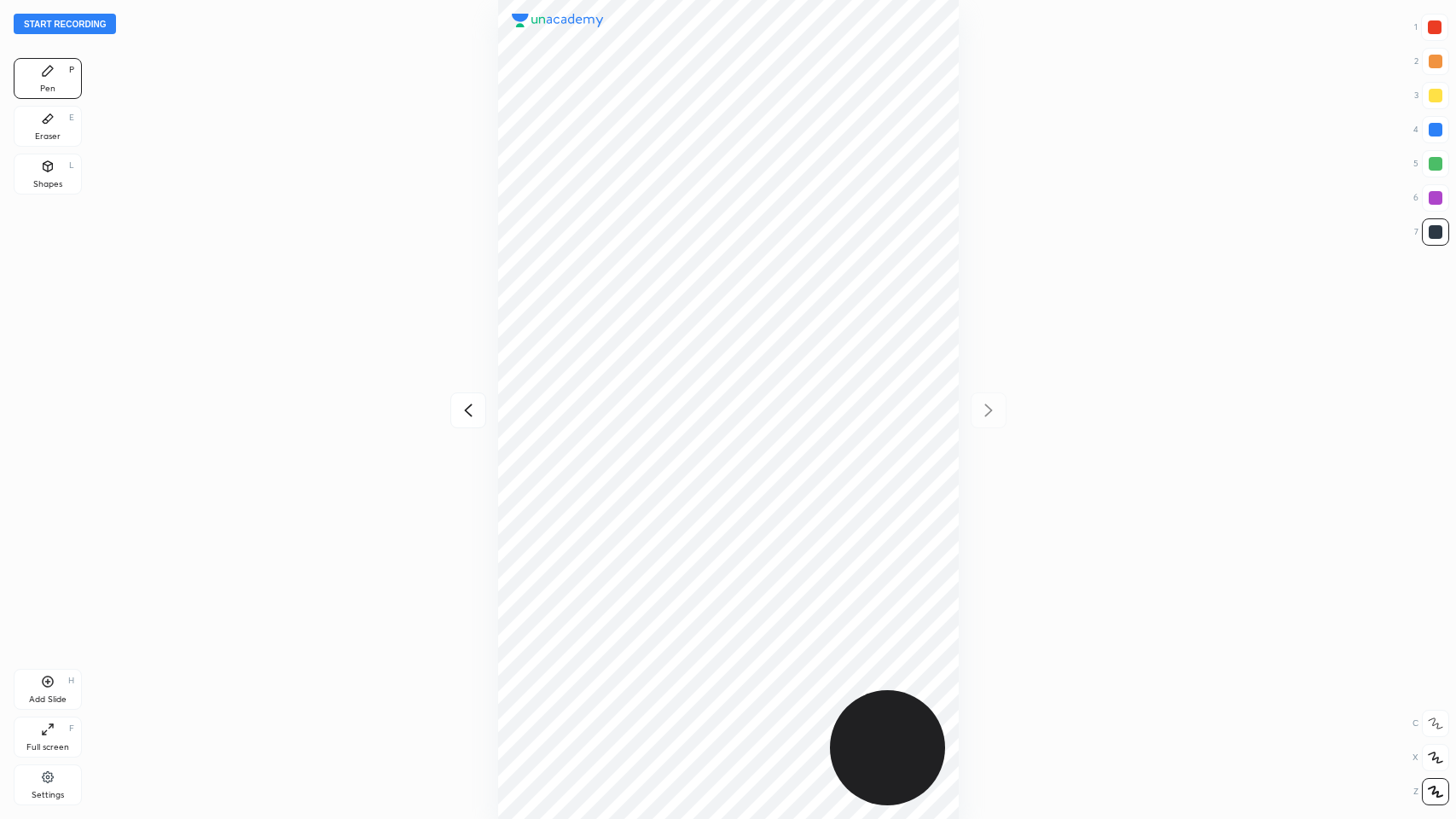click 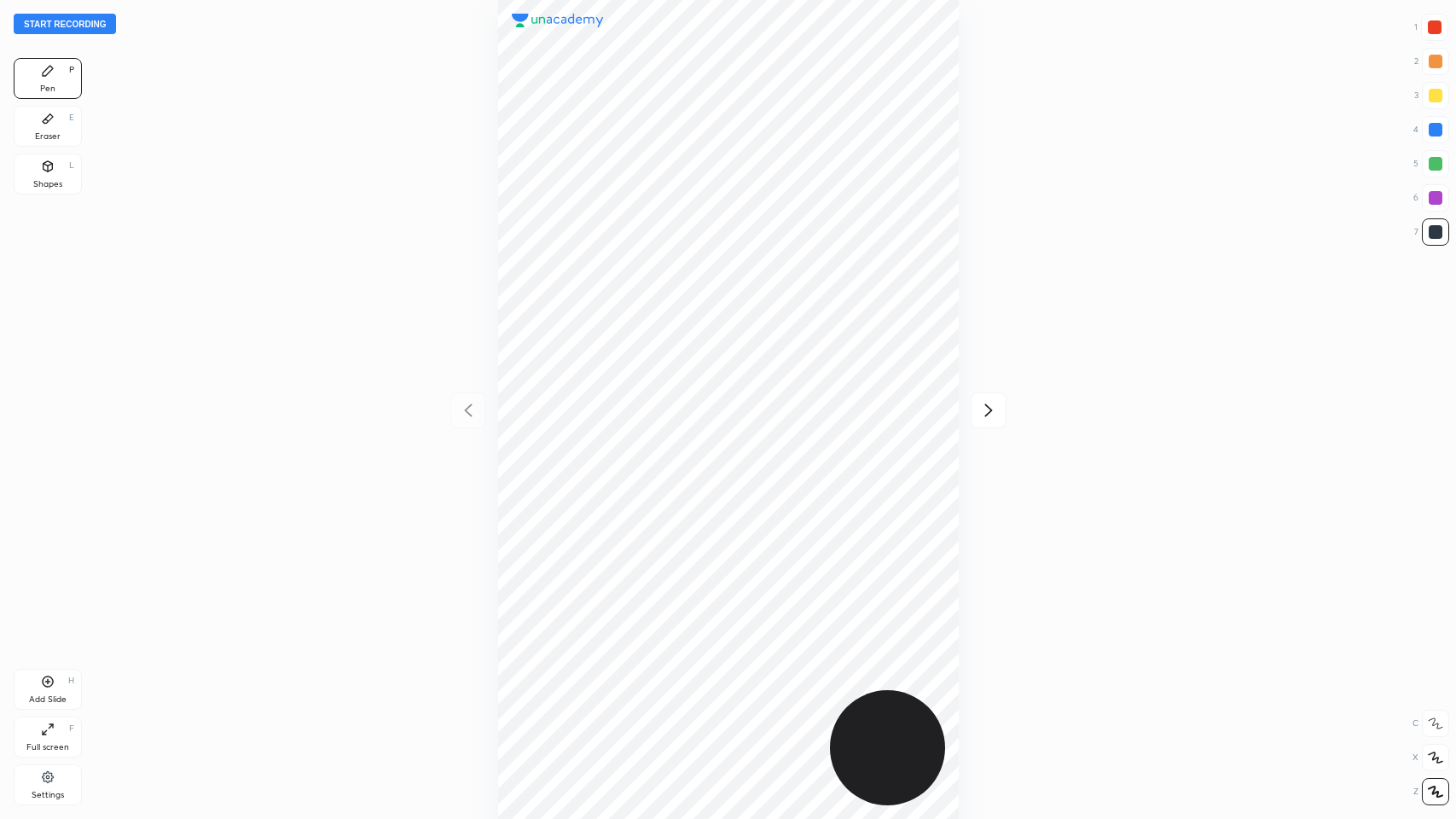 click 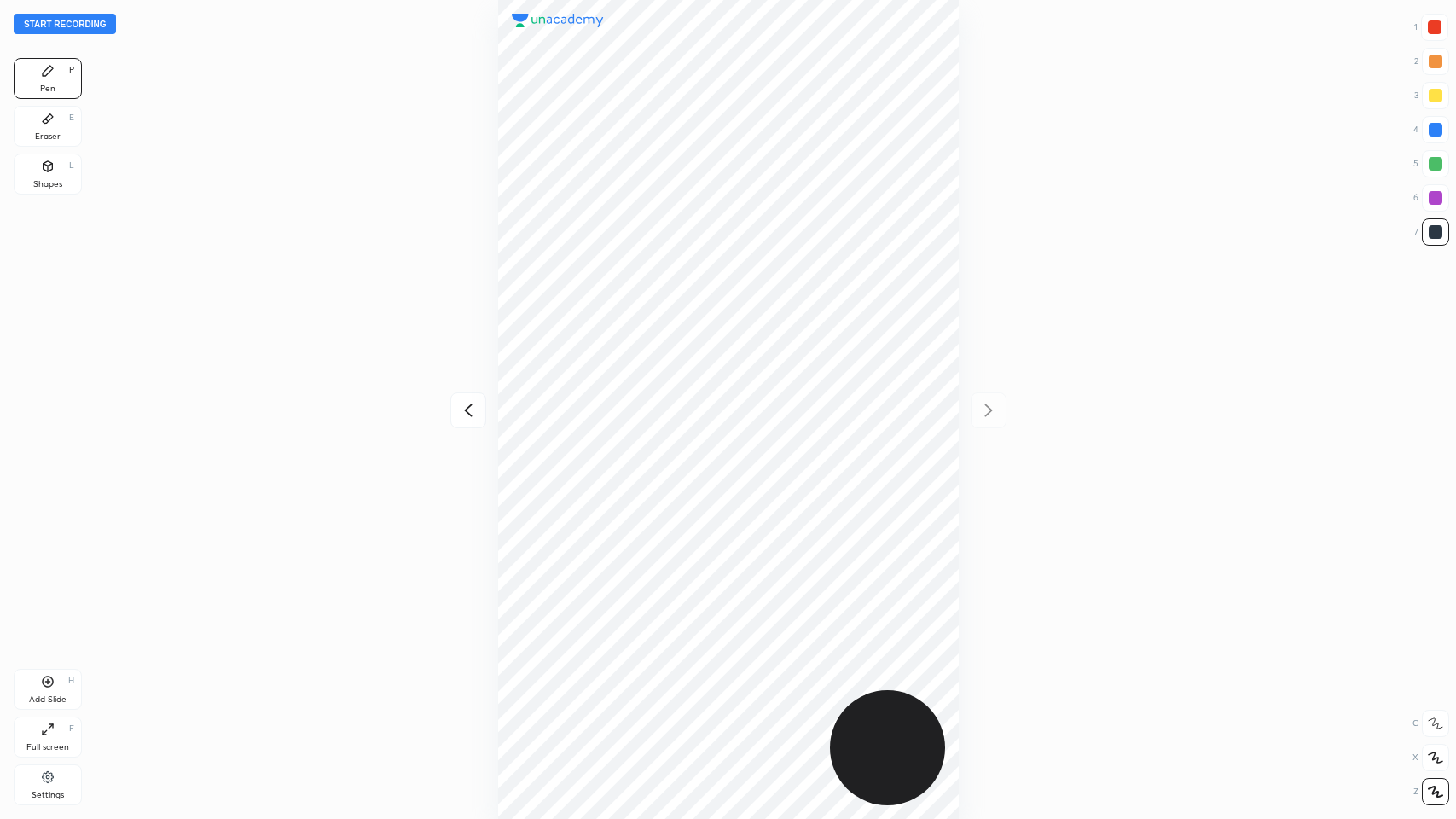 click 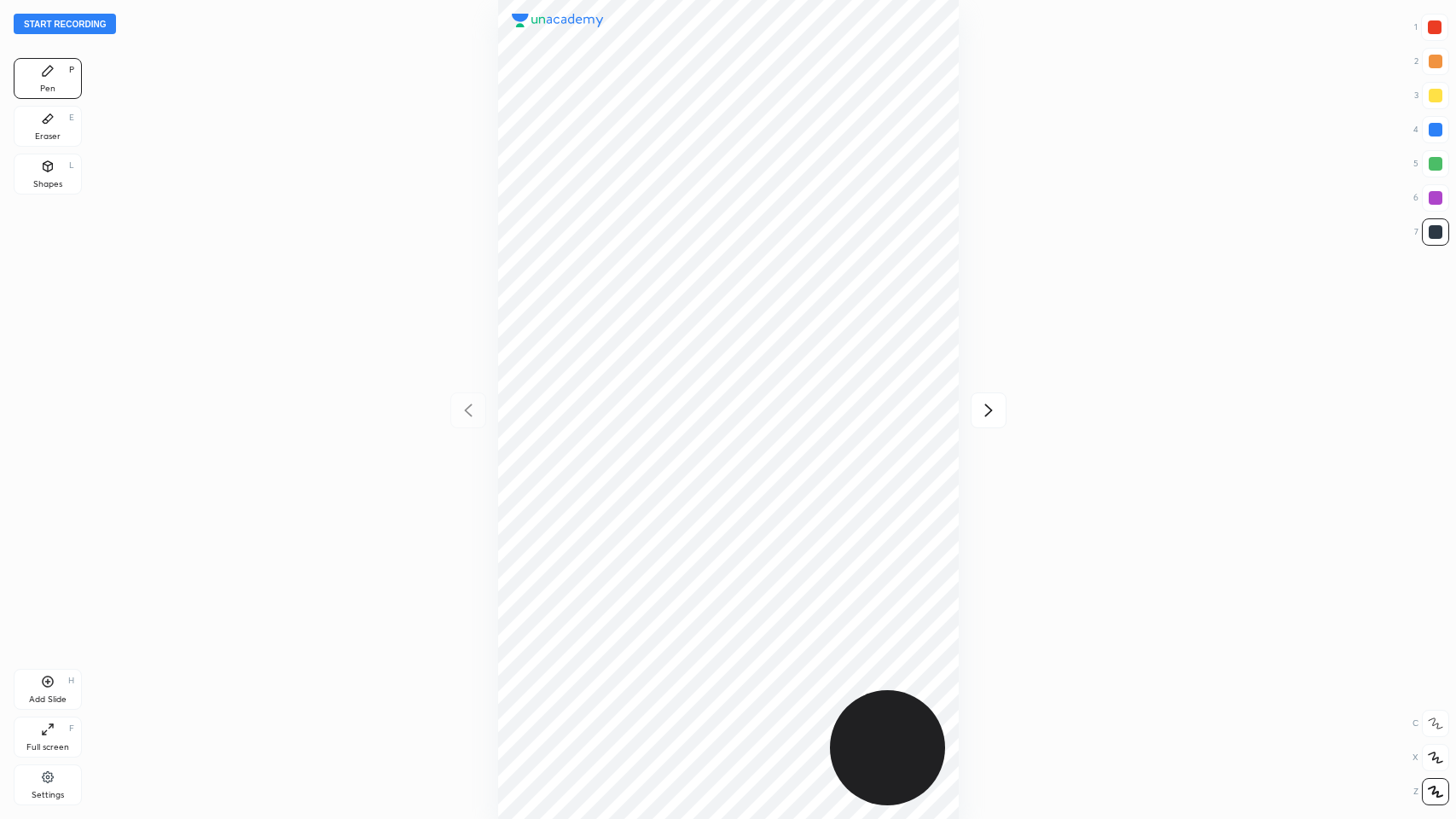 click 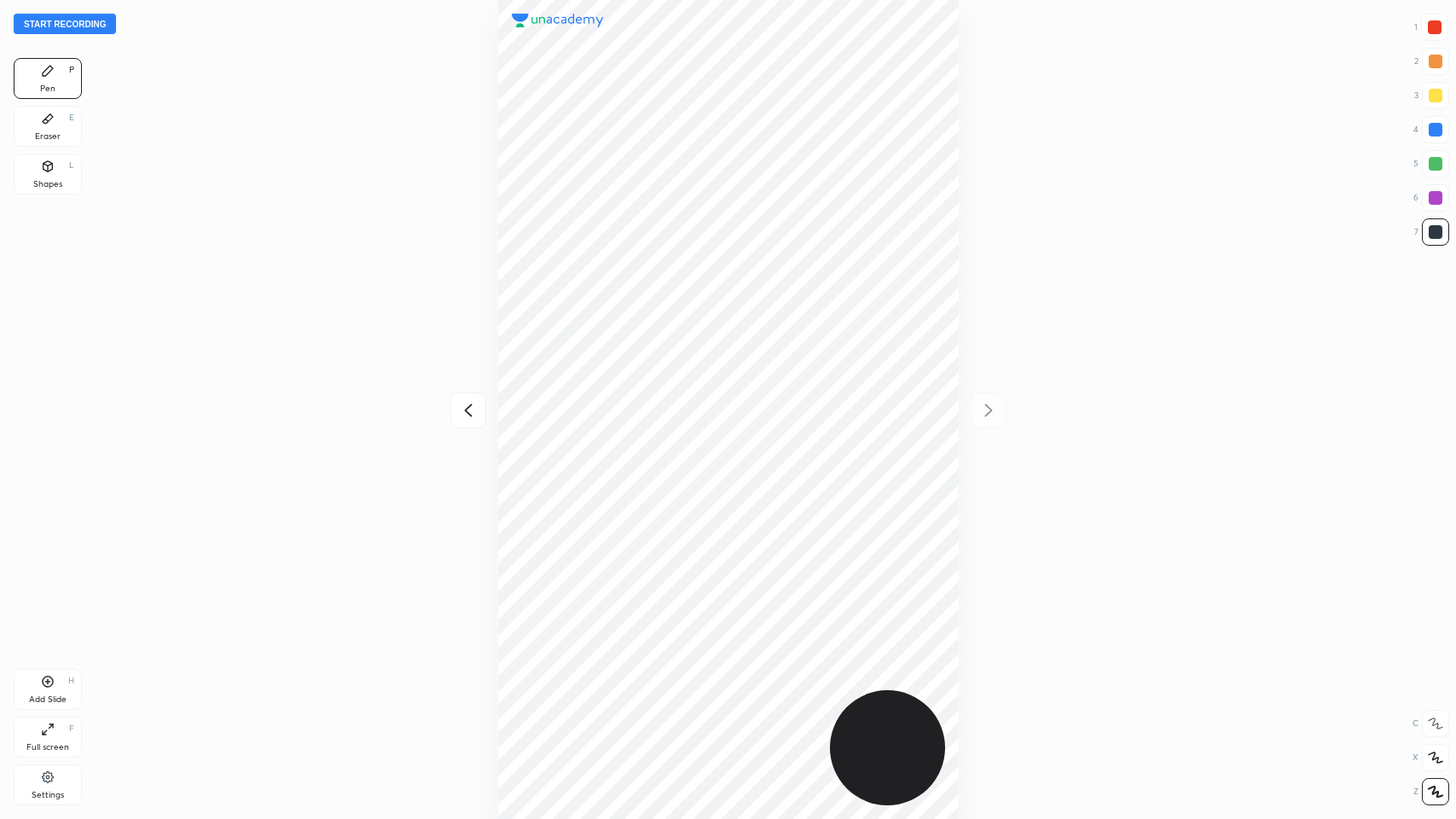 click 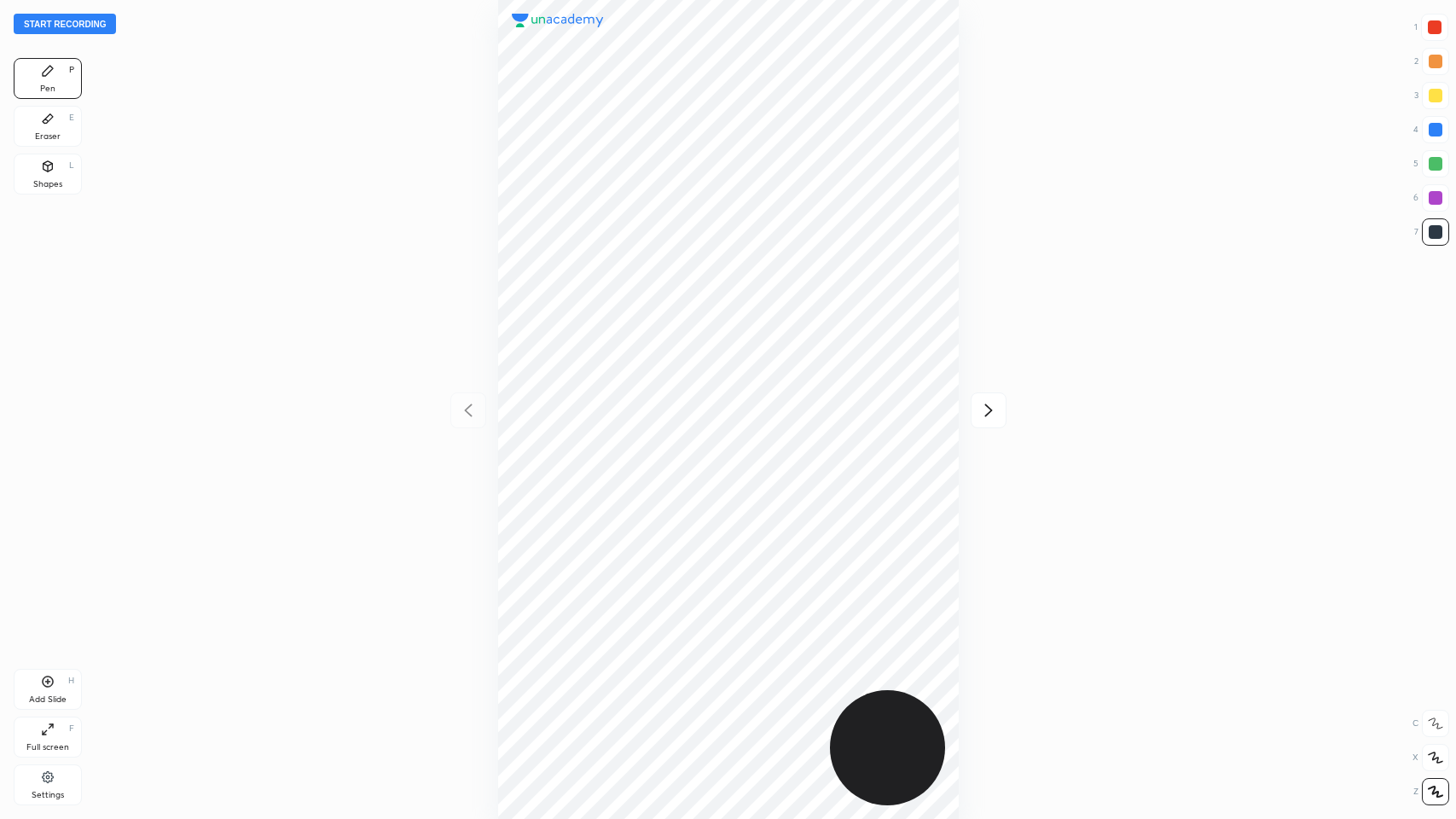 click 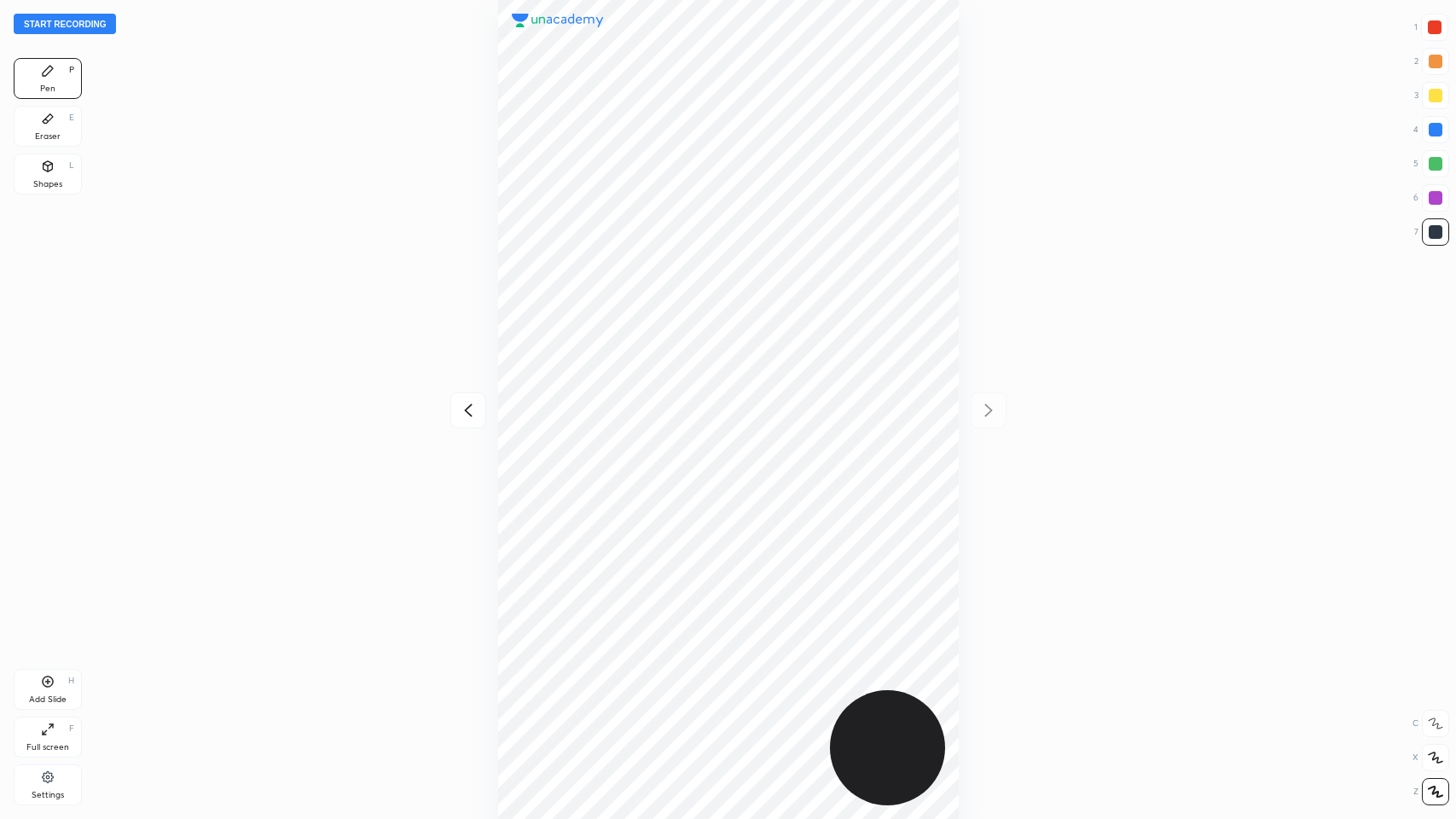 click at bounding box center (1435, 27) 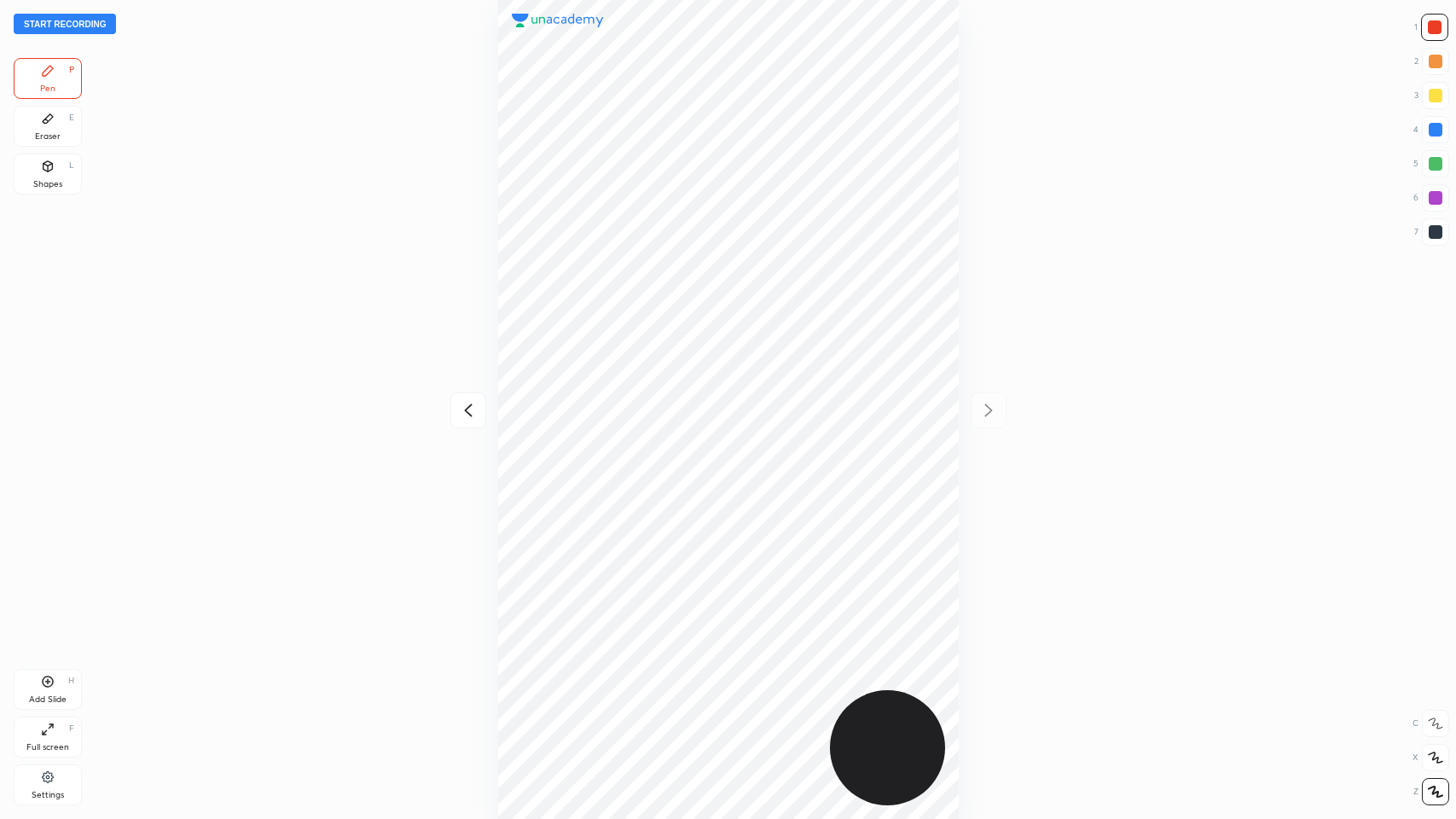 click 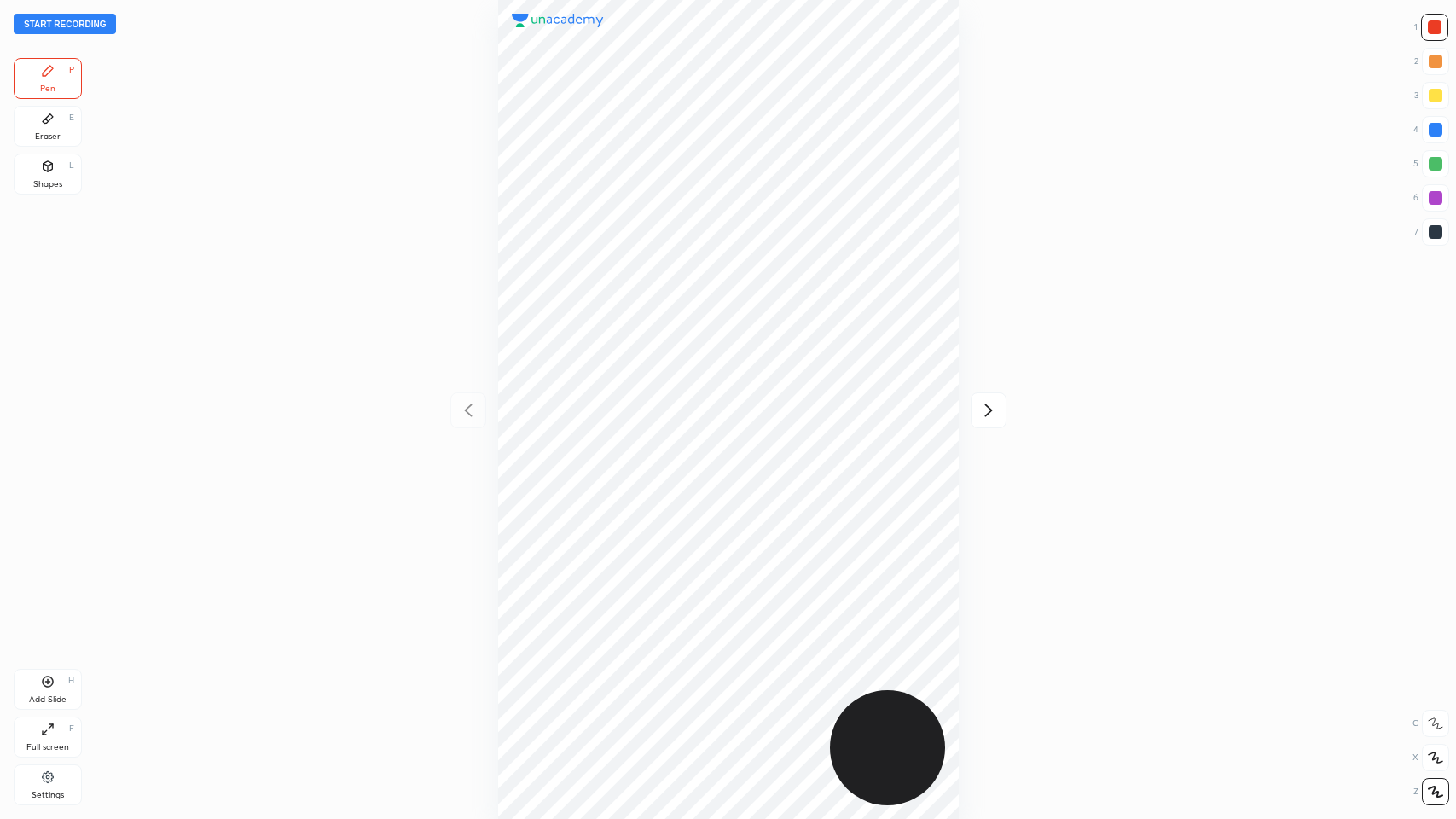 click 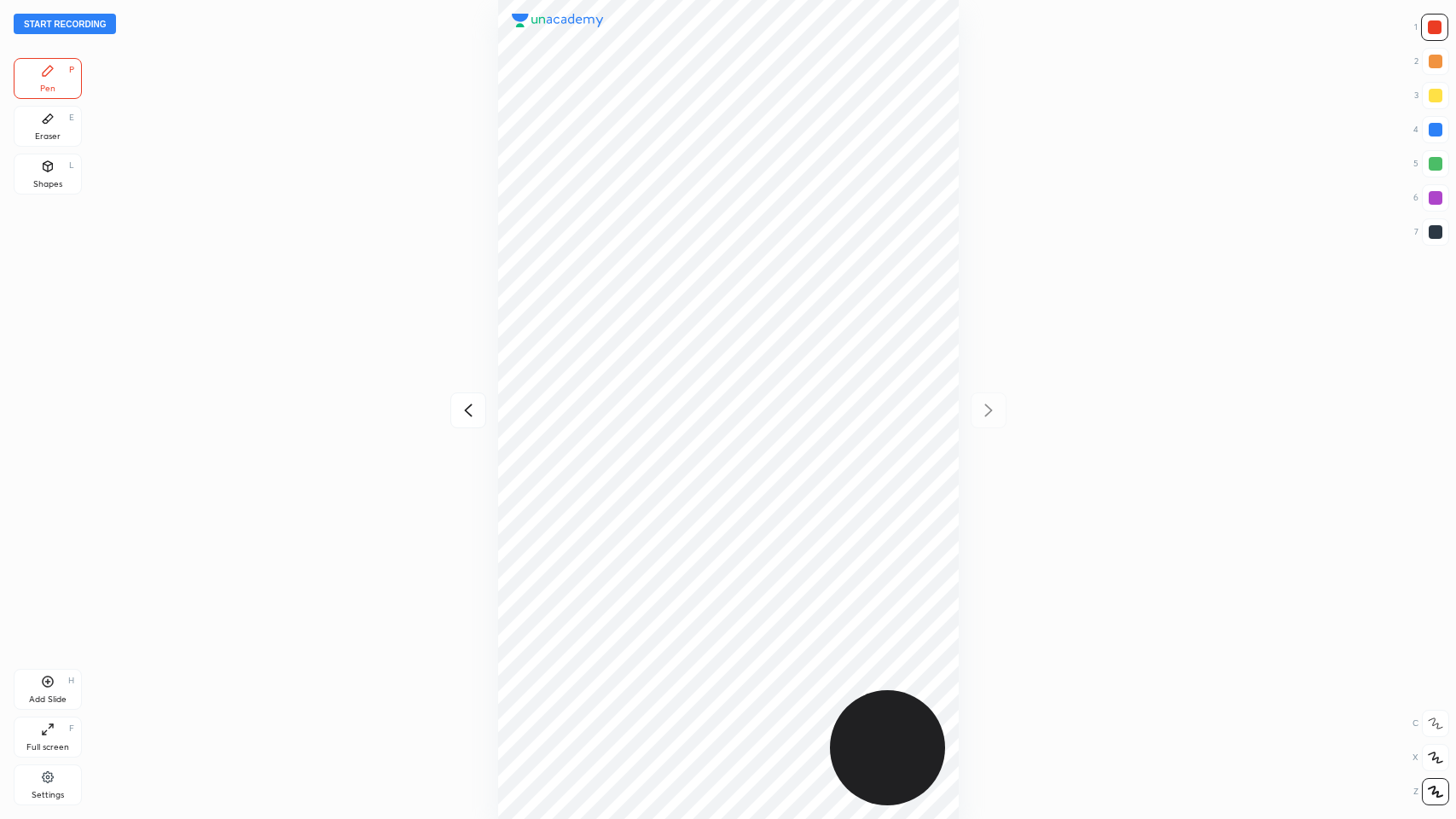 click at bounding box center (1436, 232) 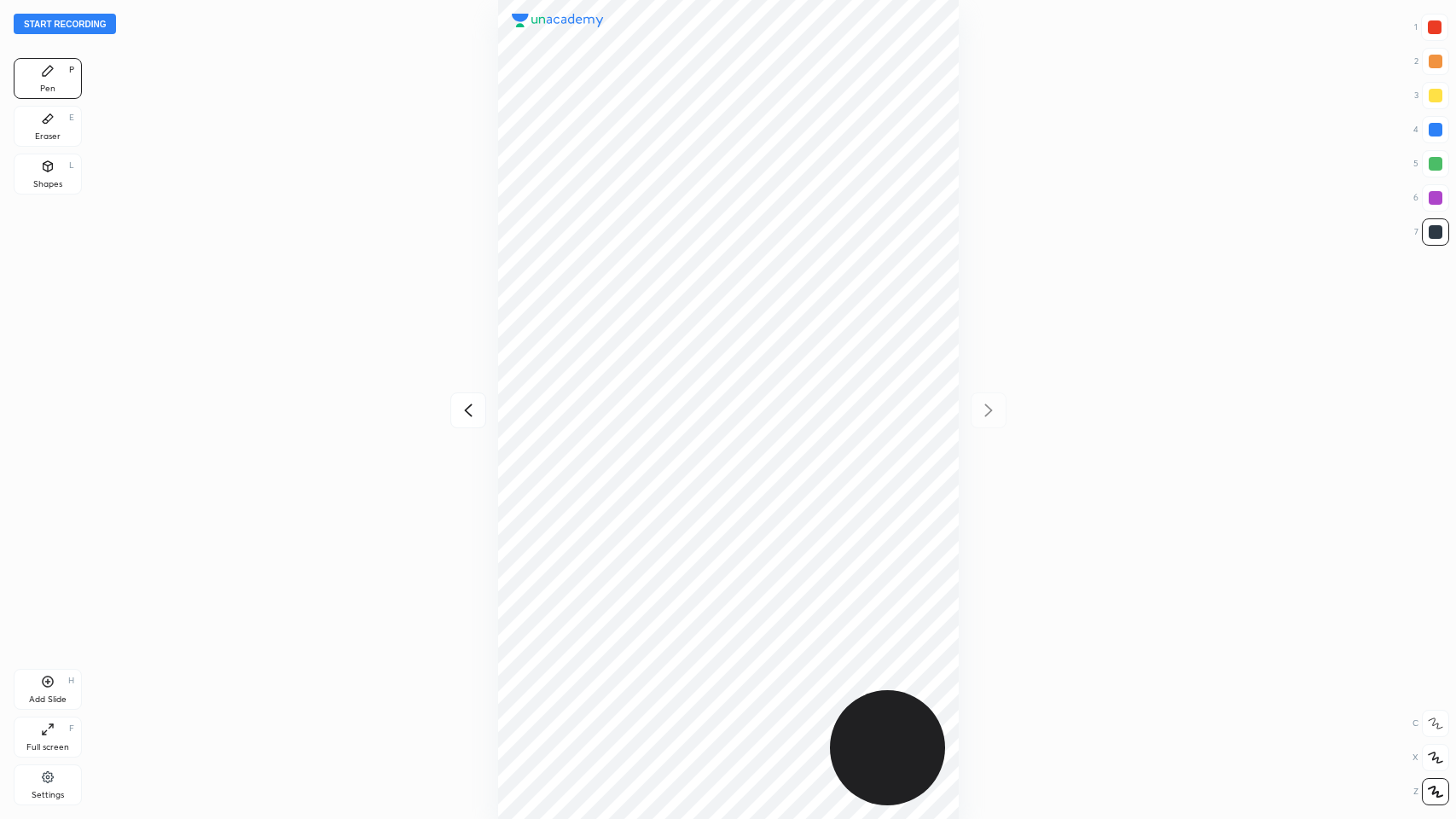 click on "Start recording 1 2 3 4 5 6 7 R O A L C X Z   Erase all C X Z Pen P Eraser E Shapes L Add Slide H Full screen F Settings" at bounding box center [728, 410] 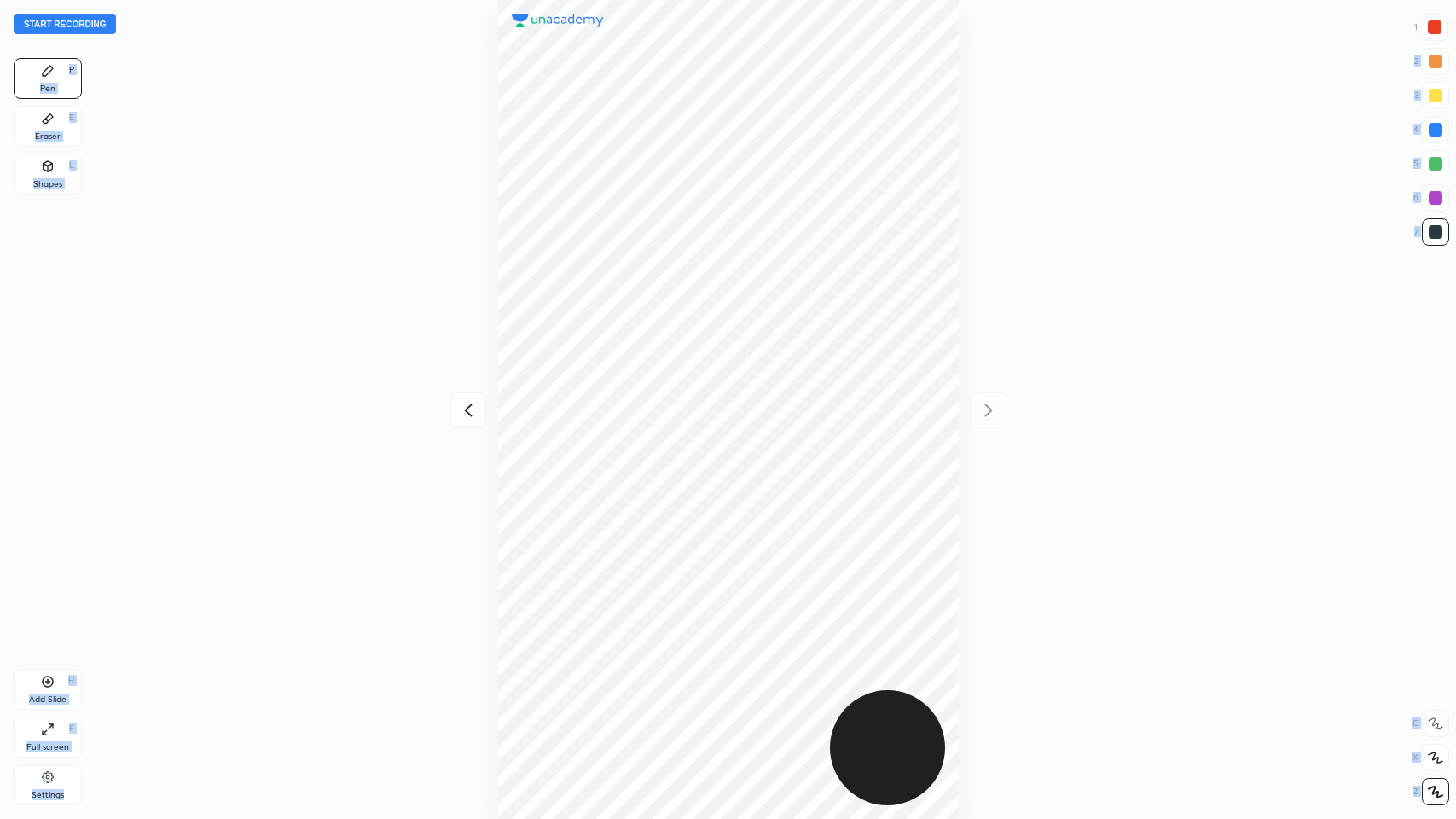 click on "Pen P" at bounding box center [48, 78] 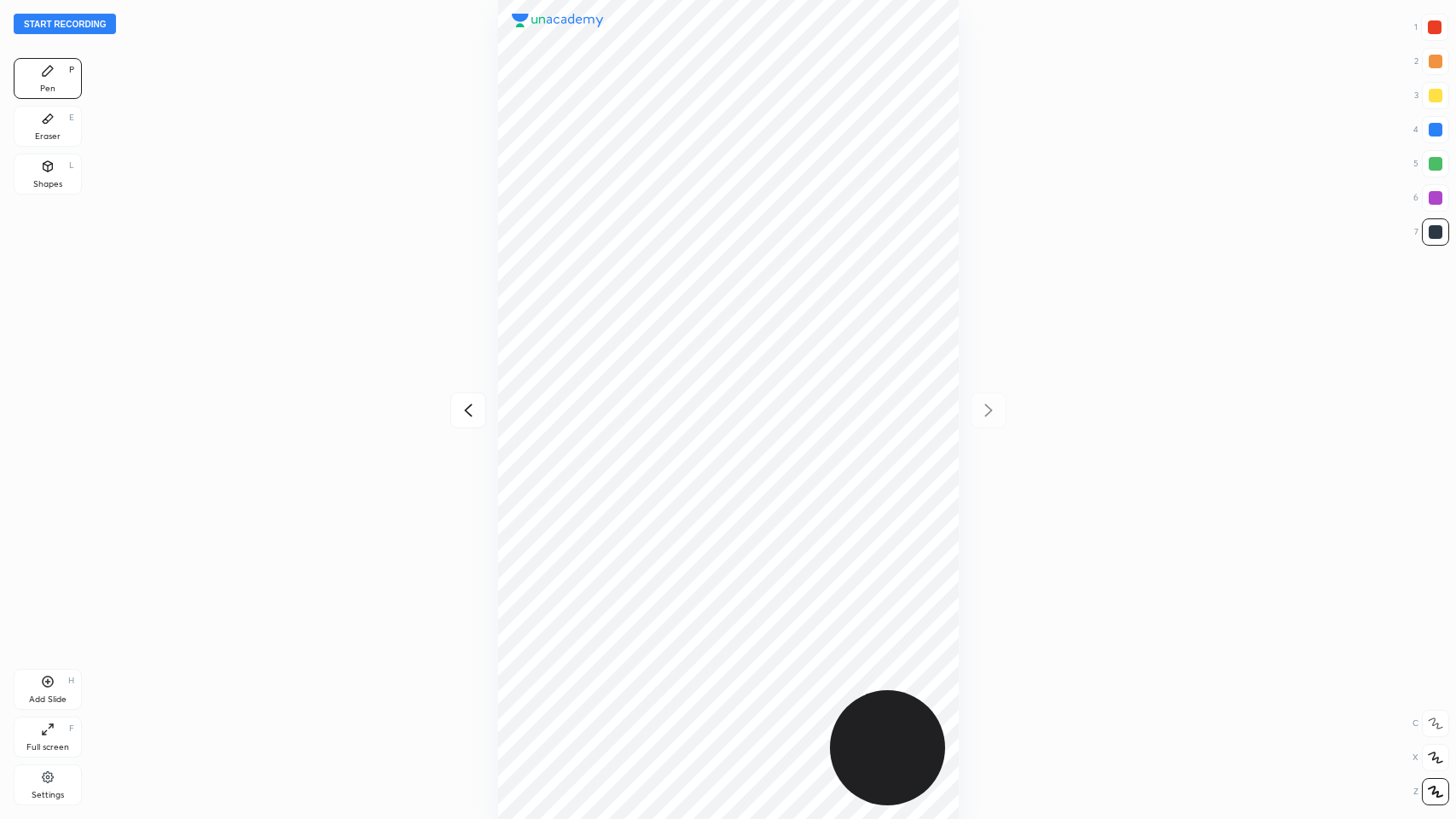 drag, startPoint x: 1434, startPoint y: 27, endPoint x: 1393, endPoint y: 30, distance: 41.10961 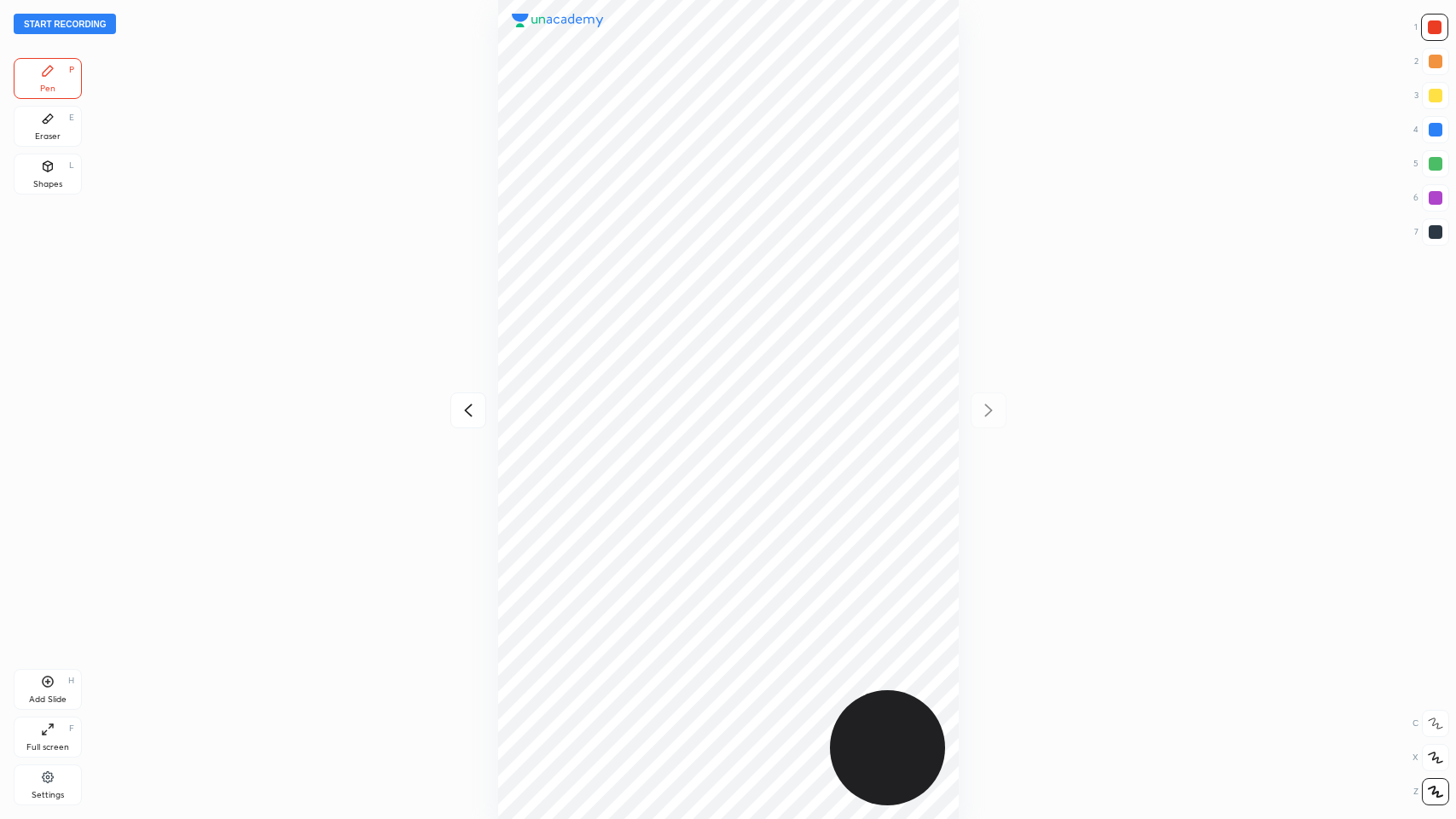 click at bounding box center [1436, 198] 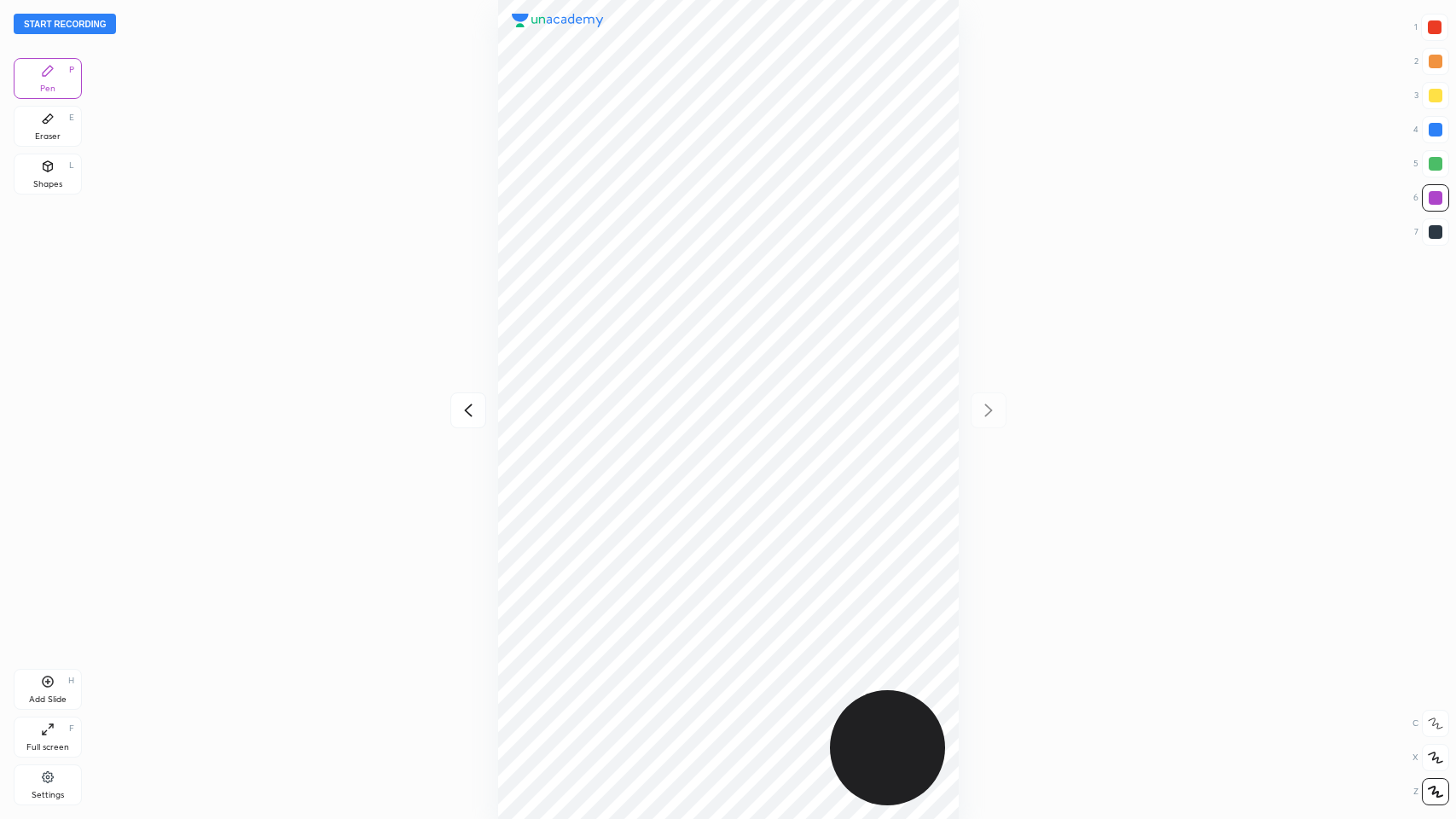 click 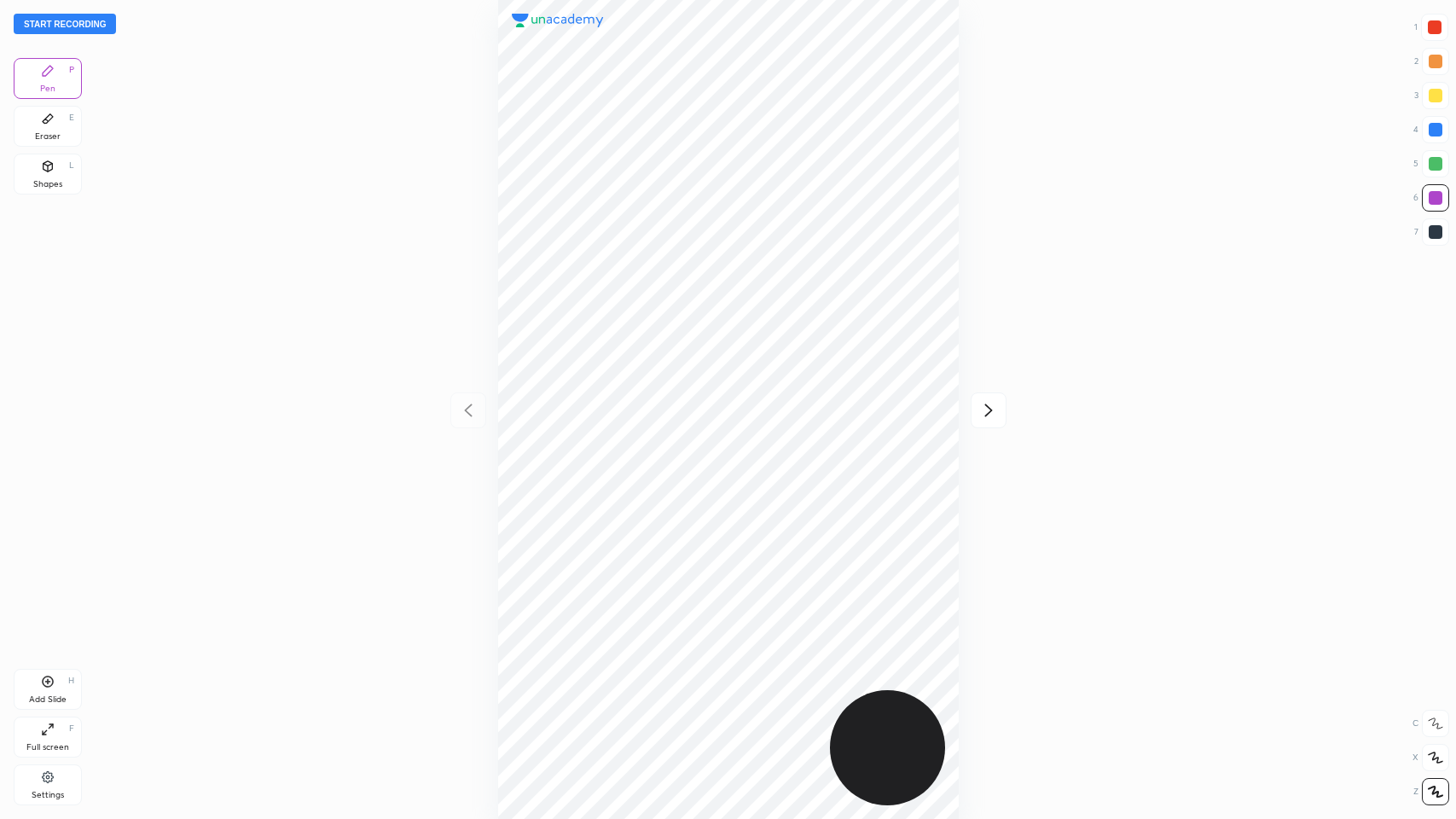 click 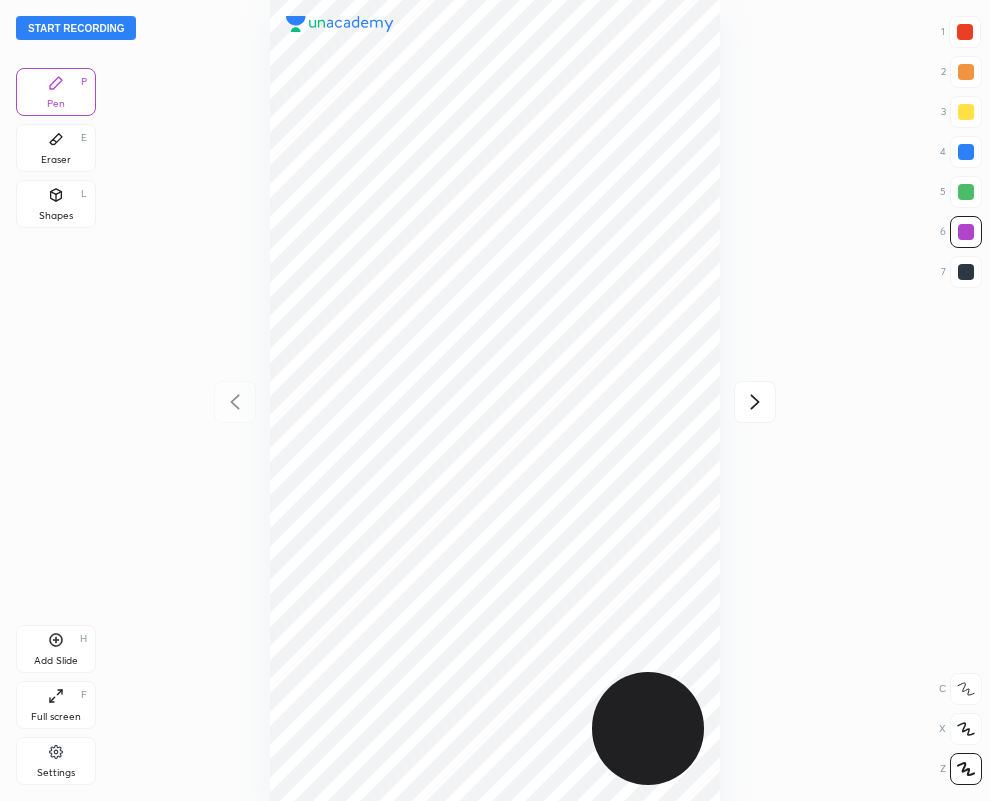 scroll, scrollTop: 801, scrollLeft: 670, axis: both 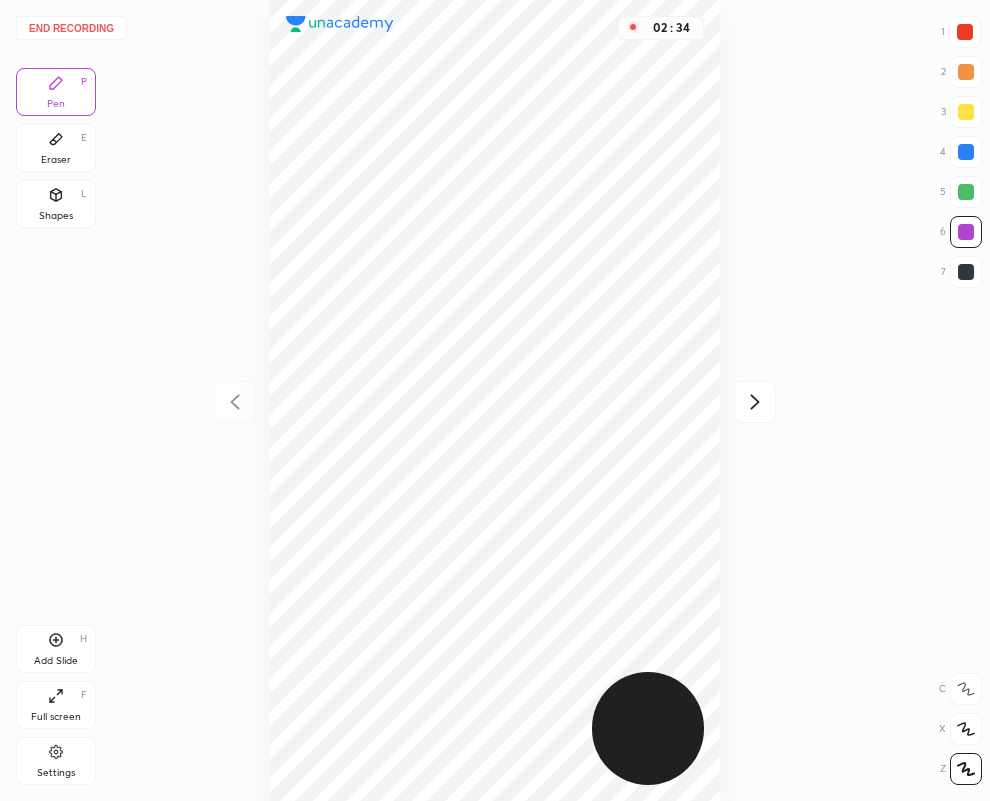 click 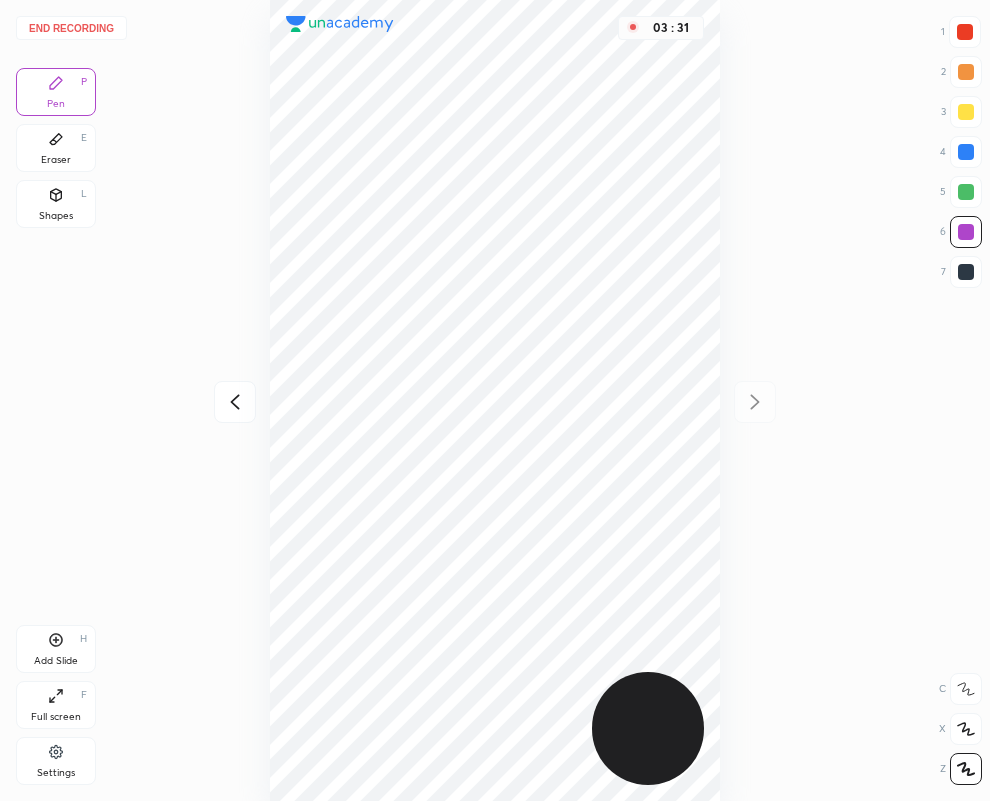 click on "End recording" at bounding box center (71, 28) 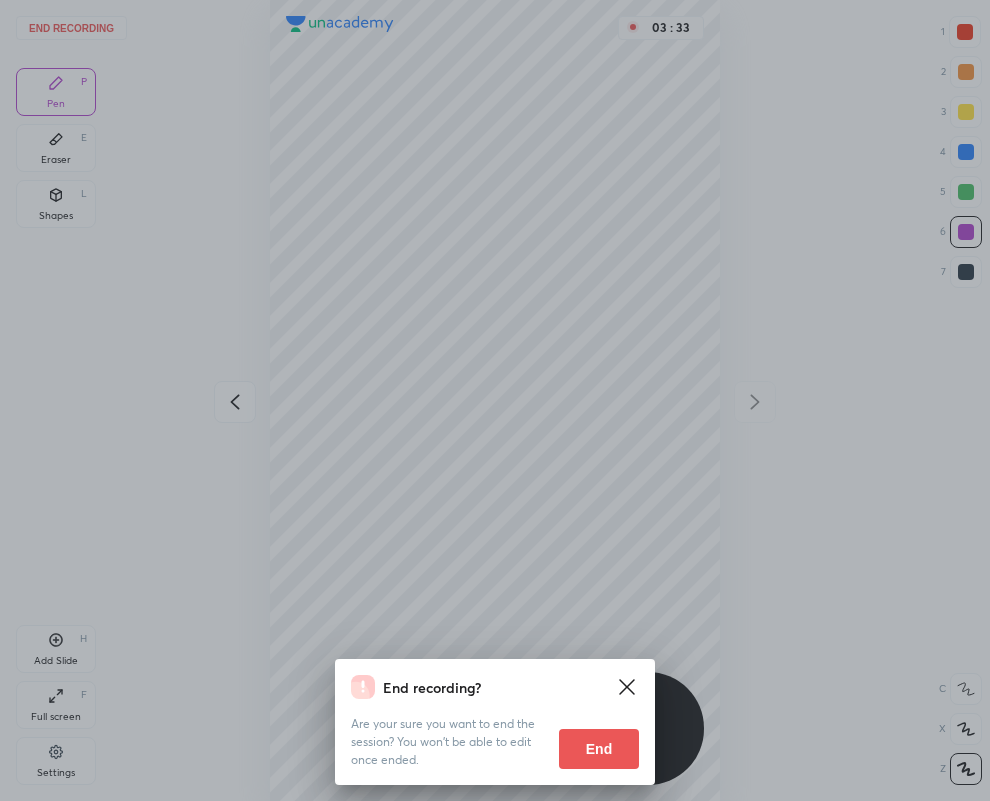 click on "End" at bounding box center (599, 749) 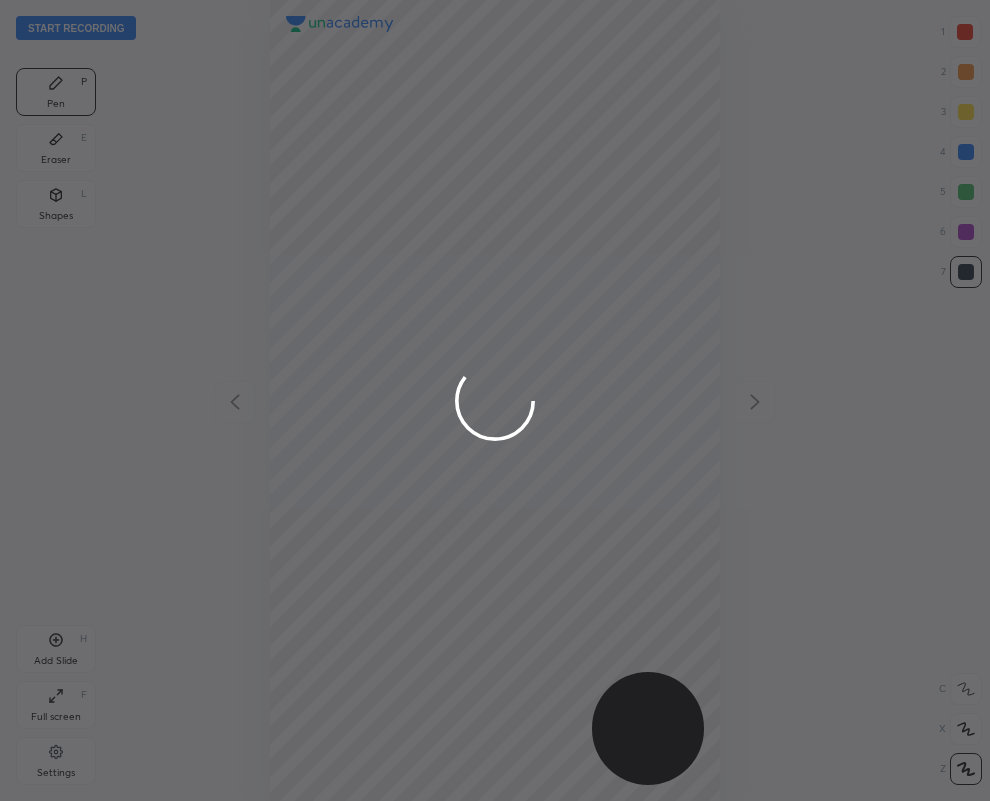 scroll, scrollTop: 99198, scrollLeft: 99330, axis: both 